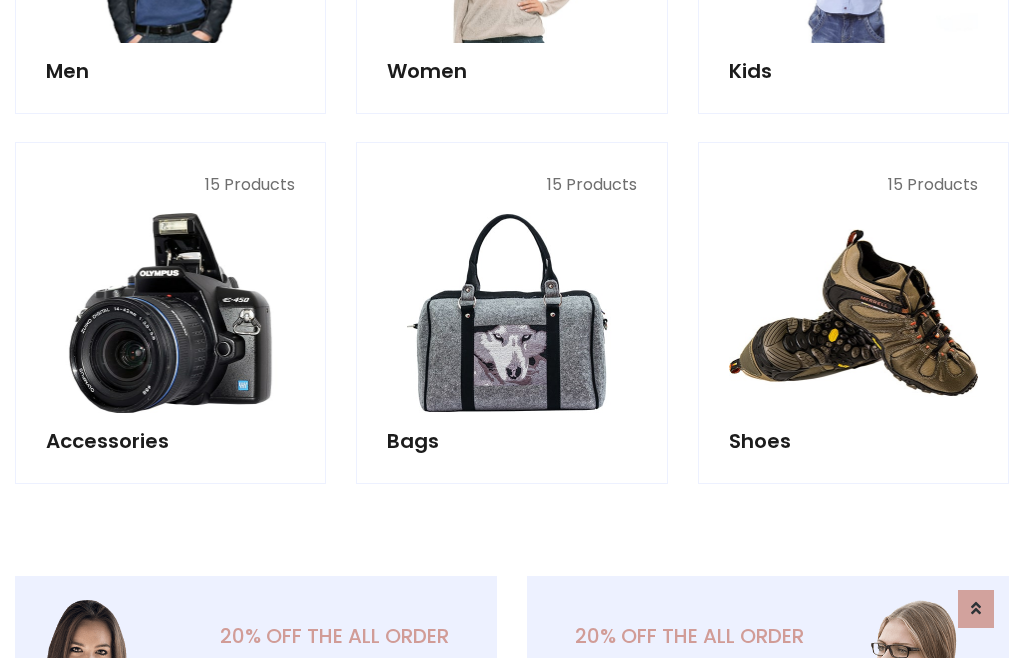 scroll, scrollTop: 853, scrollLeft: 0, axis: vertical 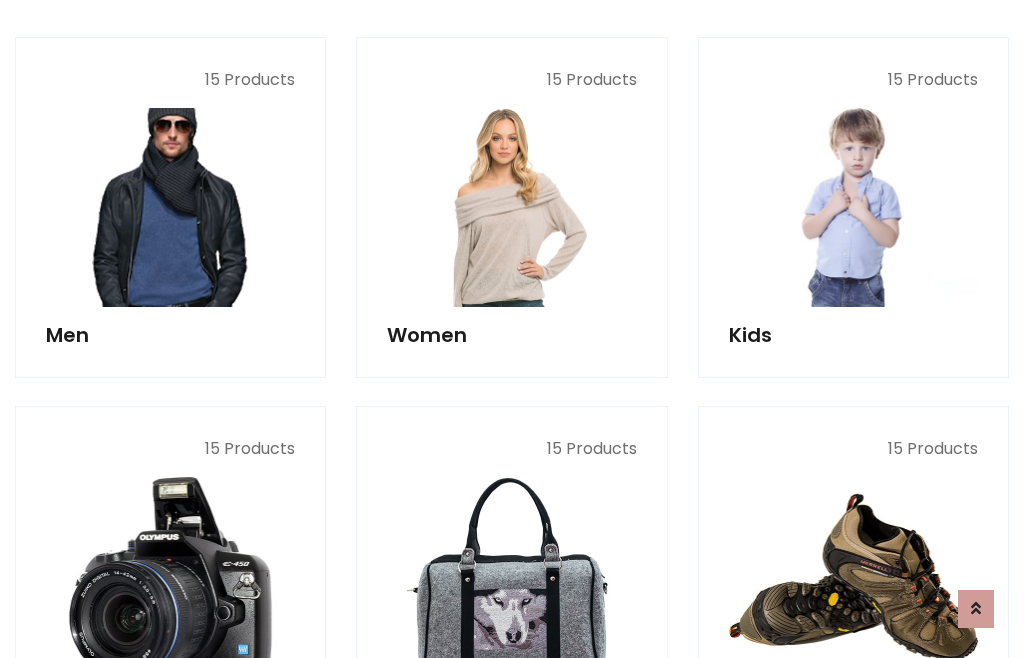 click at bounding box center (170, 207) 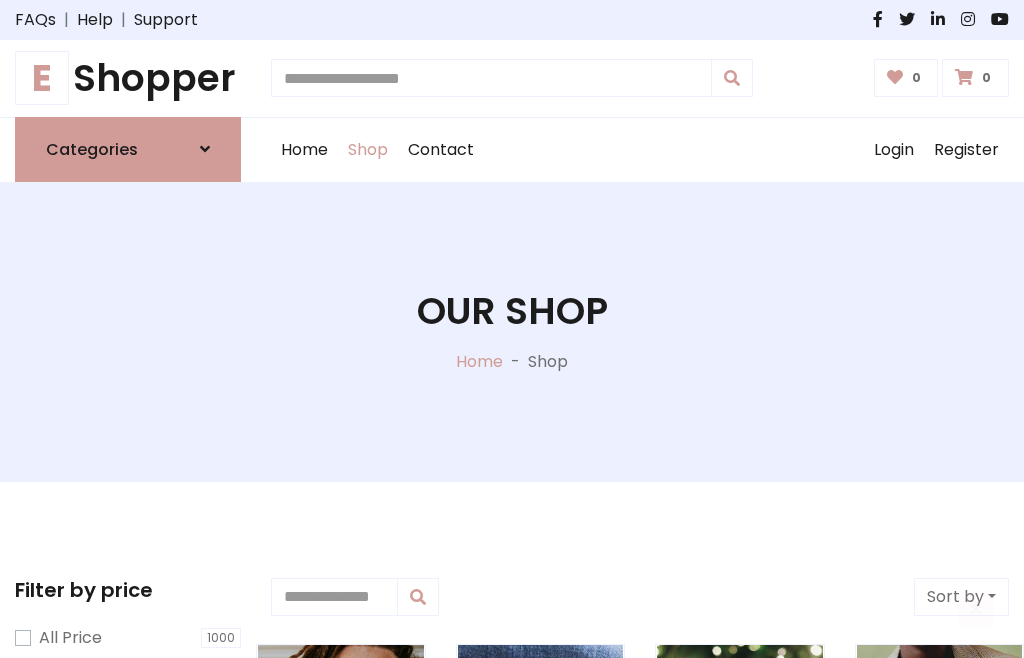 scroll, scrollTop: 807, scrollLeft: 0, axis: vertical 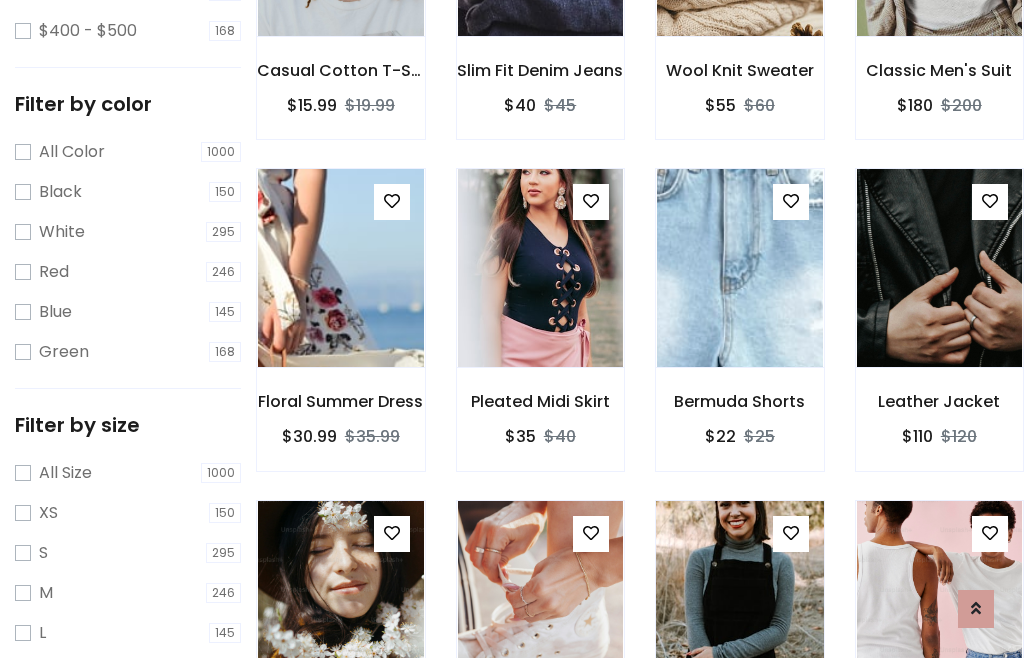 click at bounding box center (739, 600) 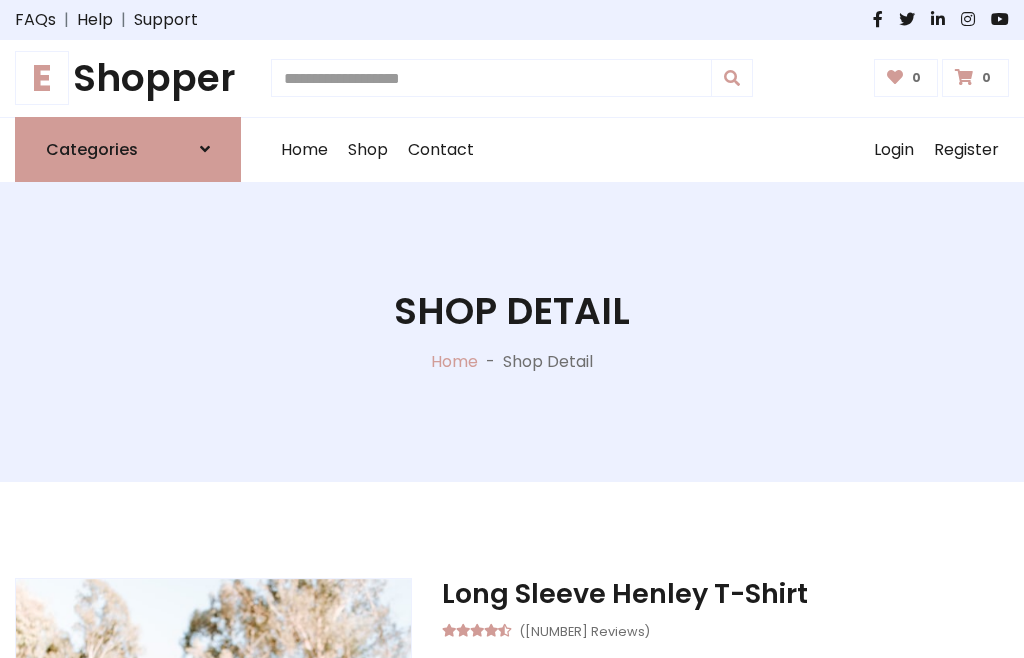 scroll, scrollTop: 0, scrollLeft: 0, axis: both 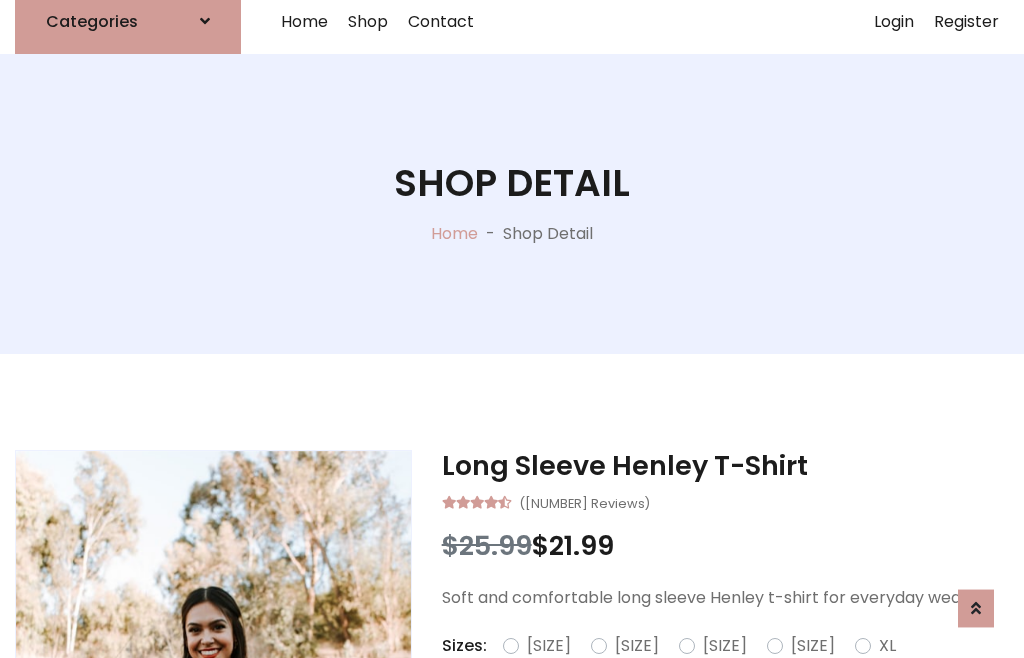 click on "Red" at bounding box center (773, 670) 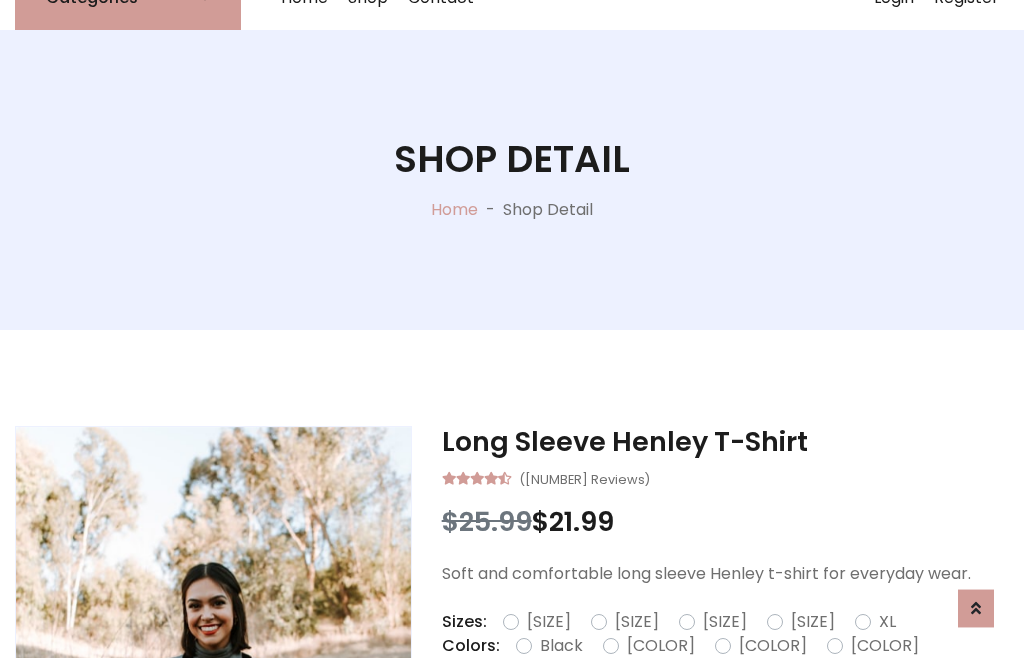 click on "Add To Cart" at bounding box center [663, 733] 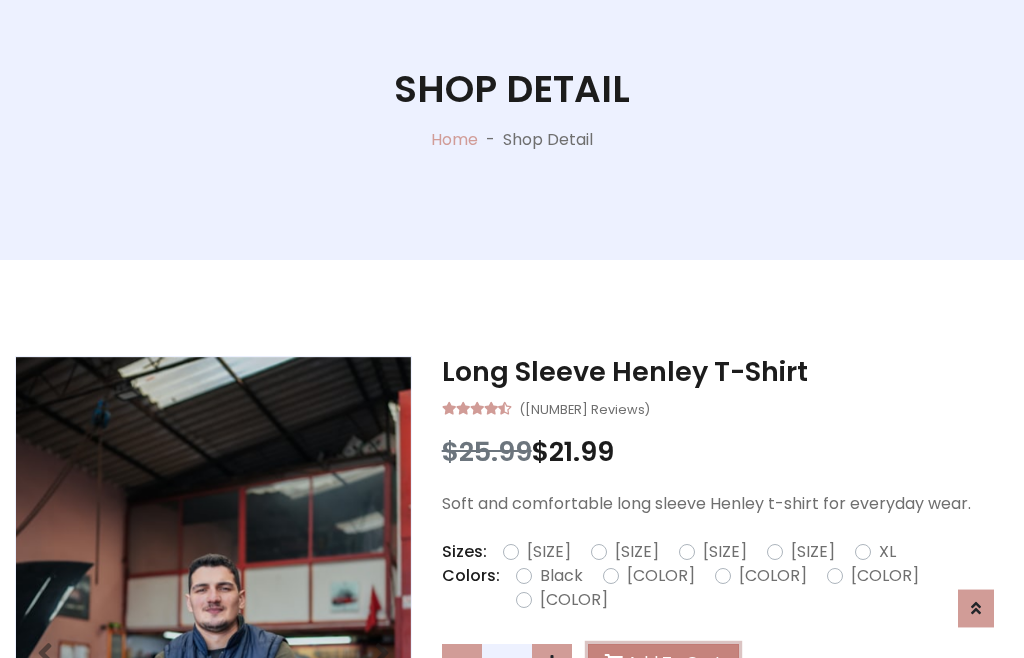 scroll, scrollTop: 0, scrollLeft: 0, axis: both 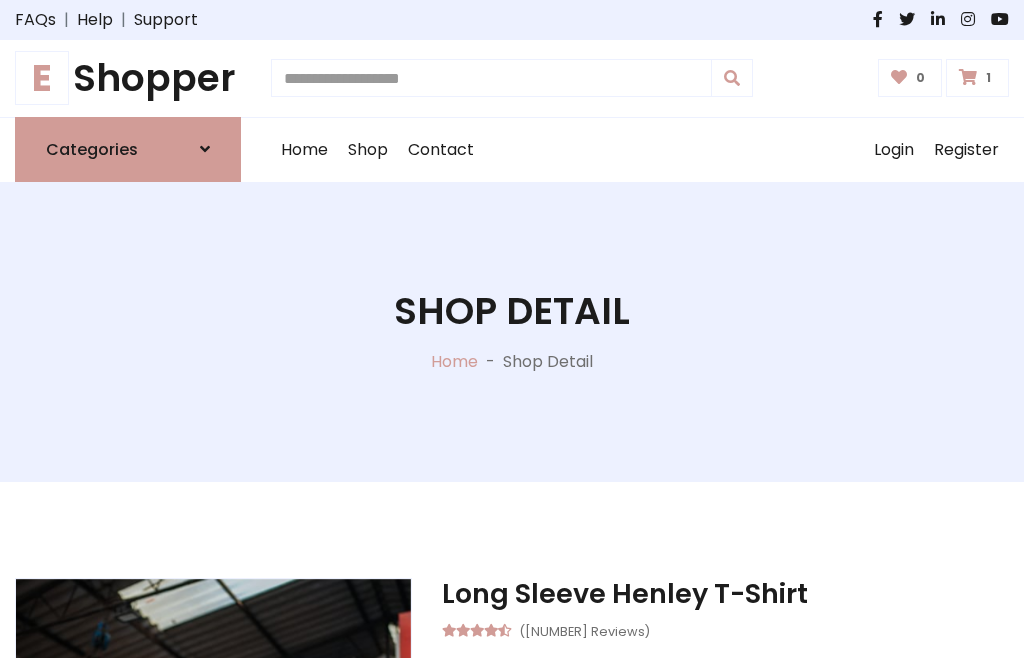 click at bounding box center (968, 77) 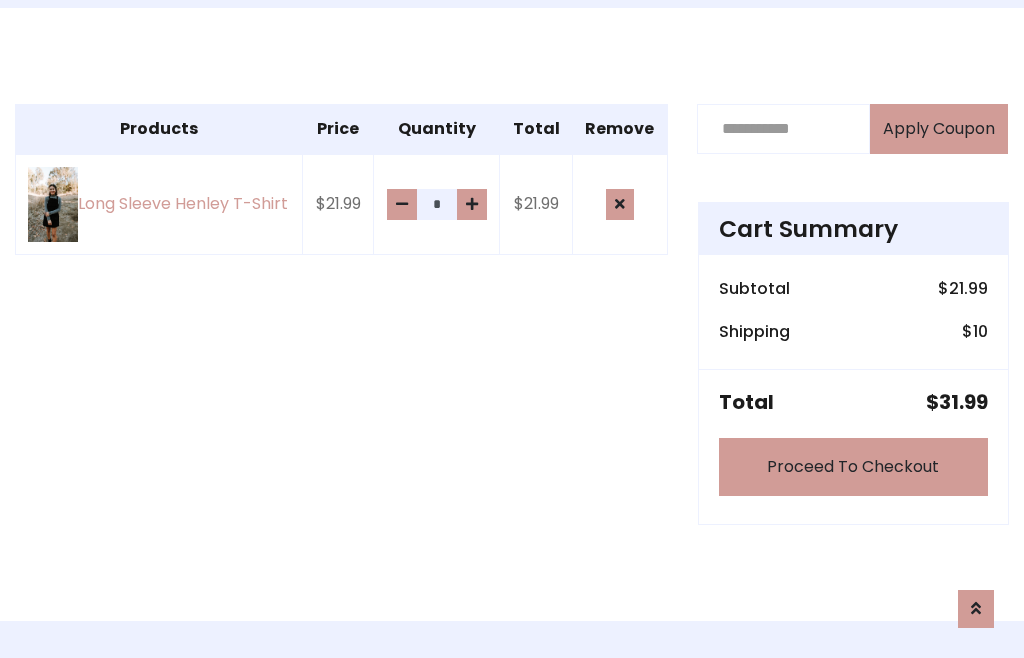scroll, scrollTop: 474, scrollLeft: 0, axis: vertical 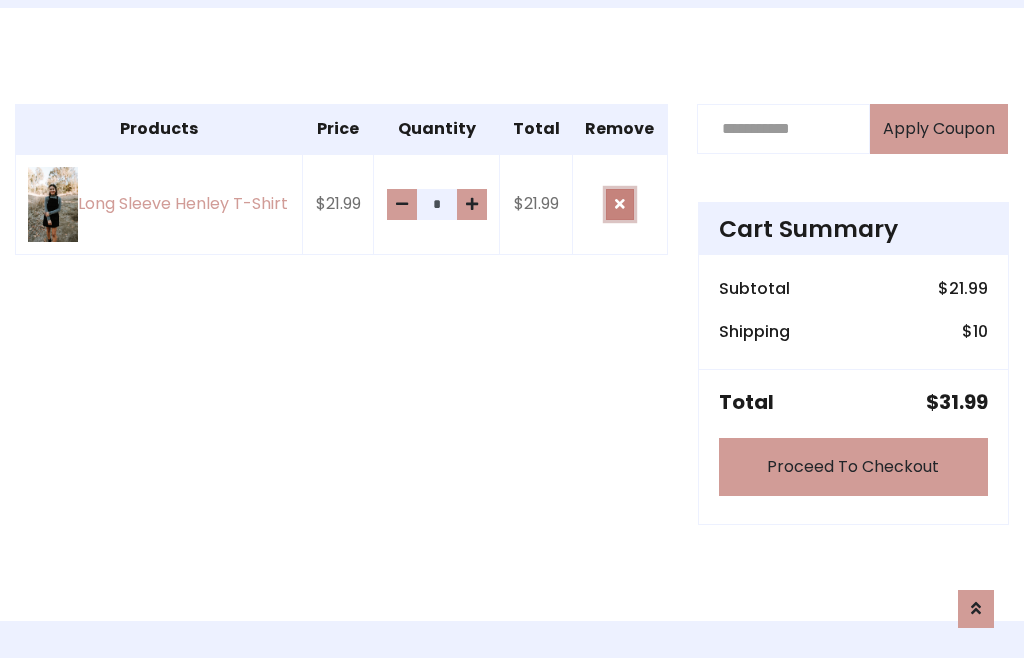 click at bounding box center [620, 204] 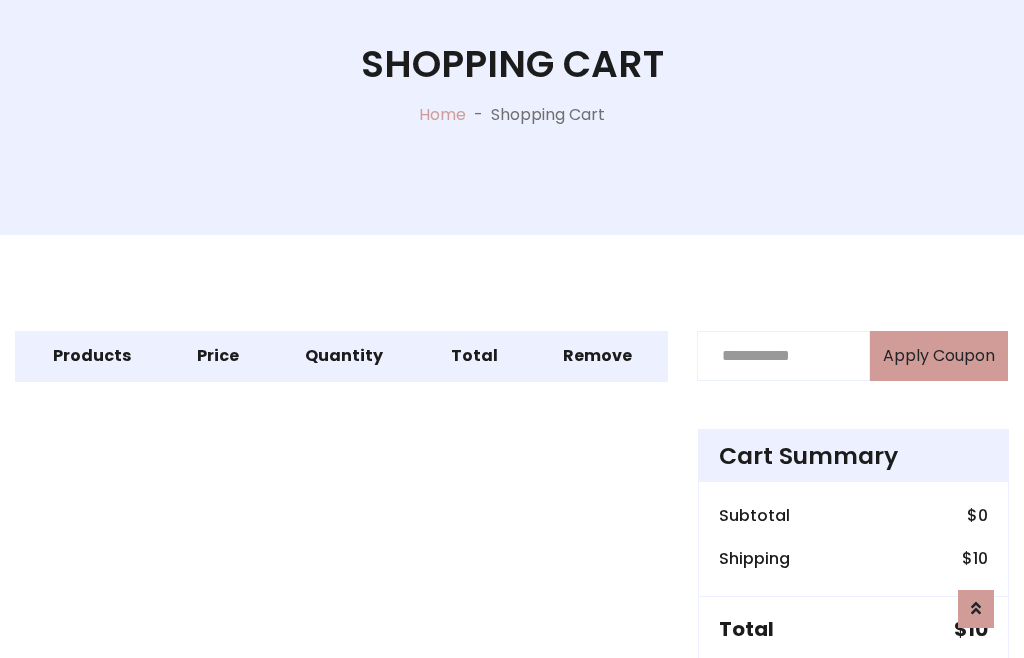 click on "Proceed To Checkout" at bounding box center [853, 694] 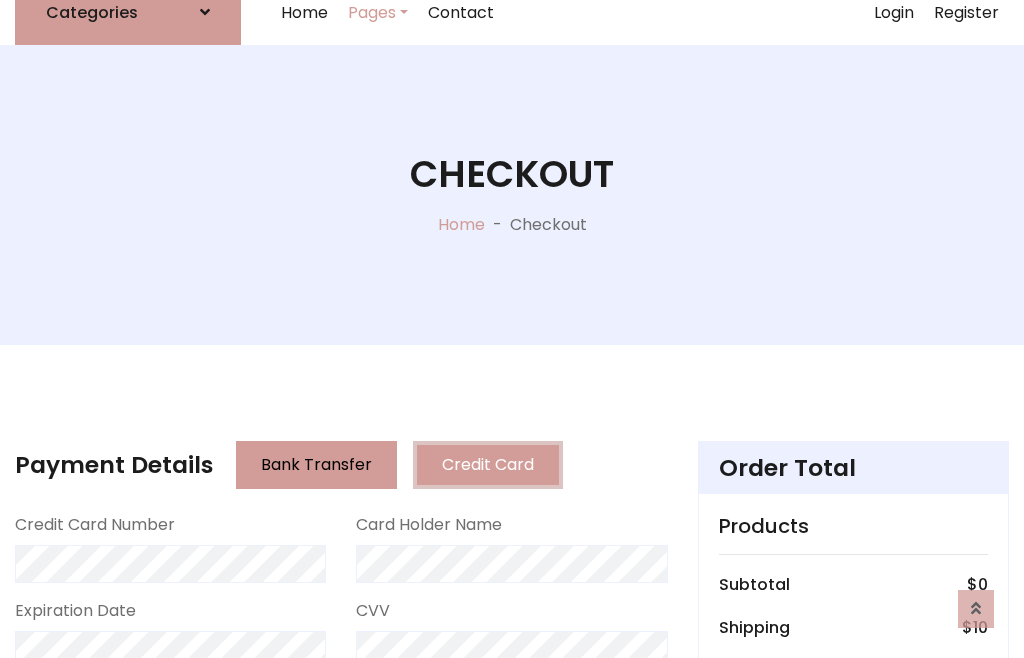scroll, scrollTop: 137, scrollLeft: 0, axis: vertical 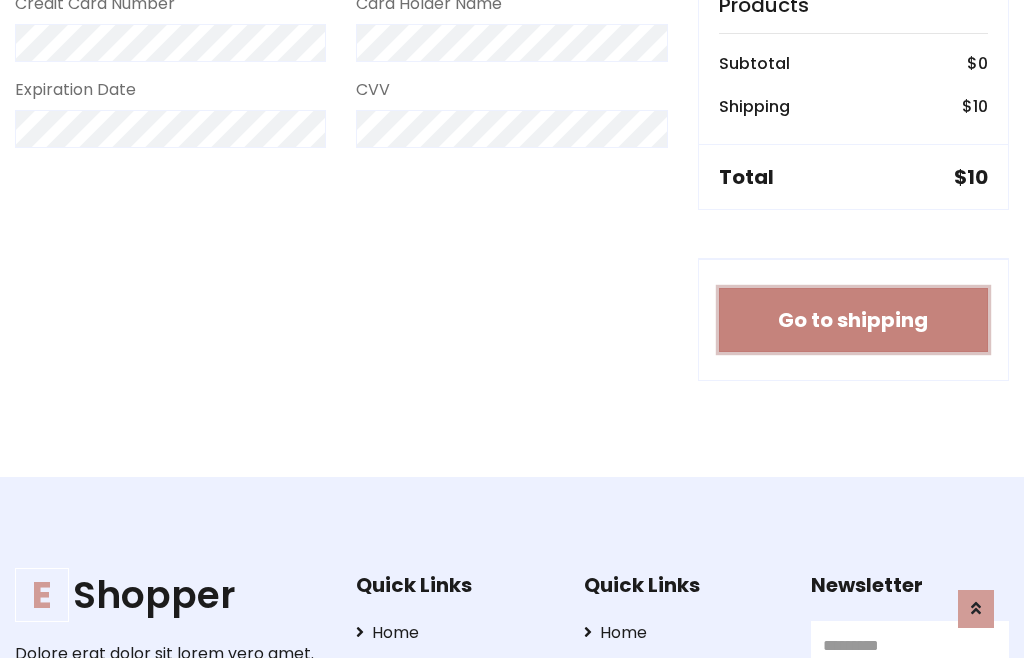 click on "Go to shipping" at bounding box center [853, 320] 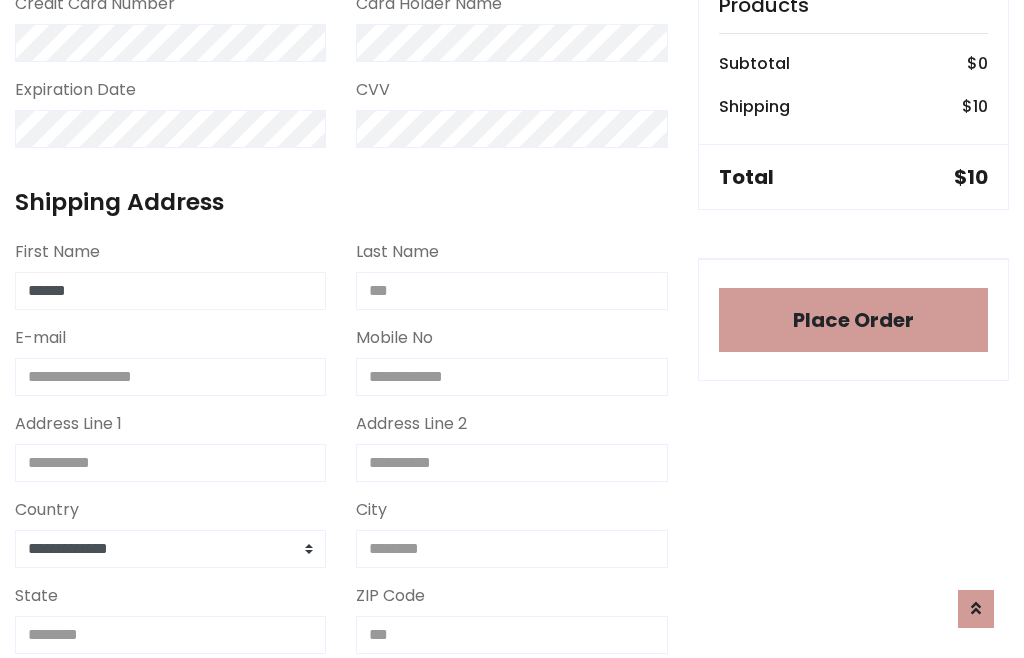 type on "******" 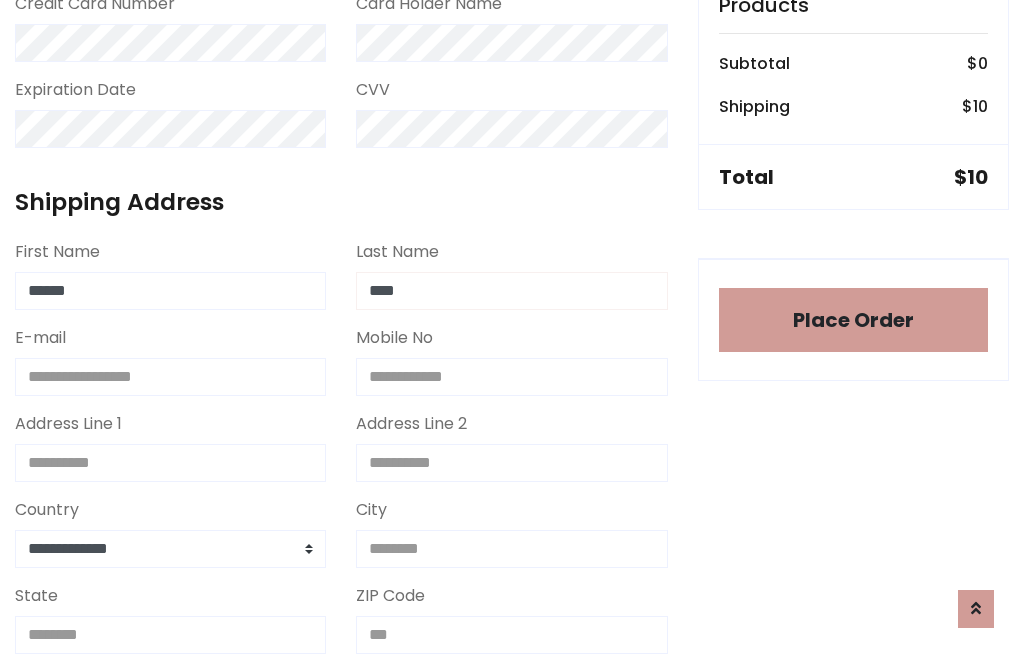 type on "****" 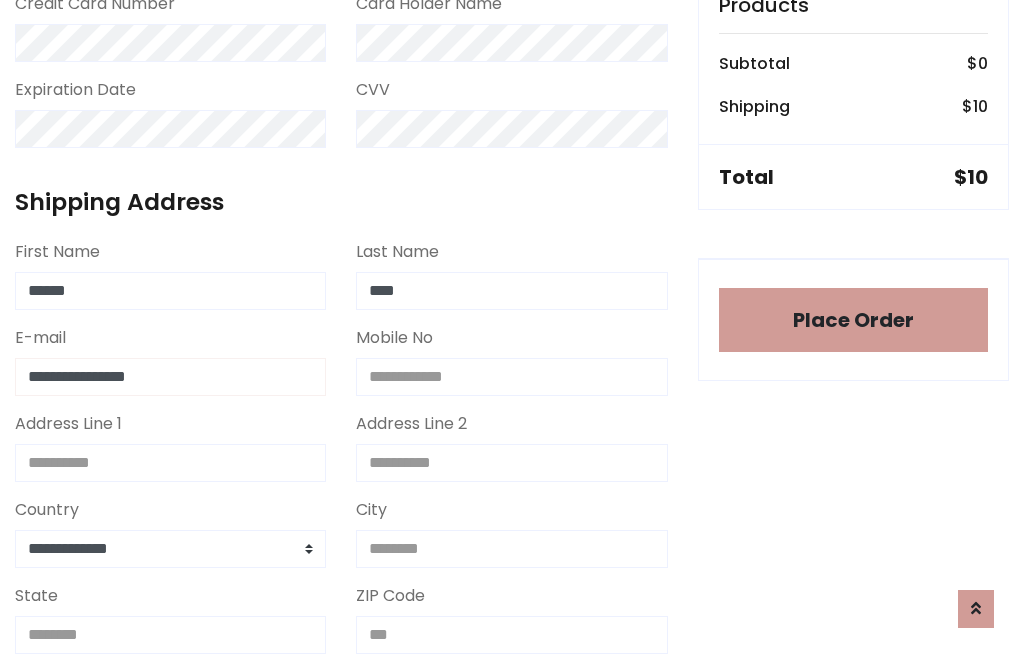 type on "**********" 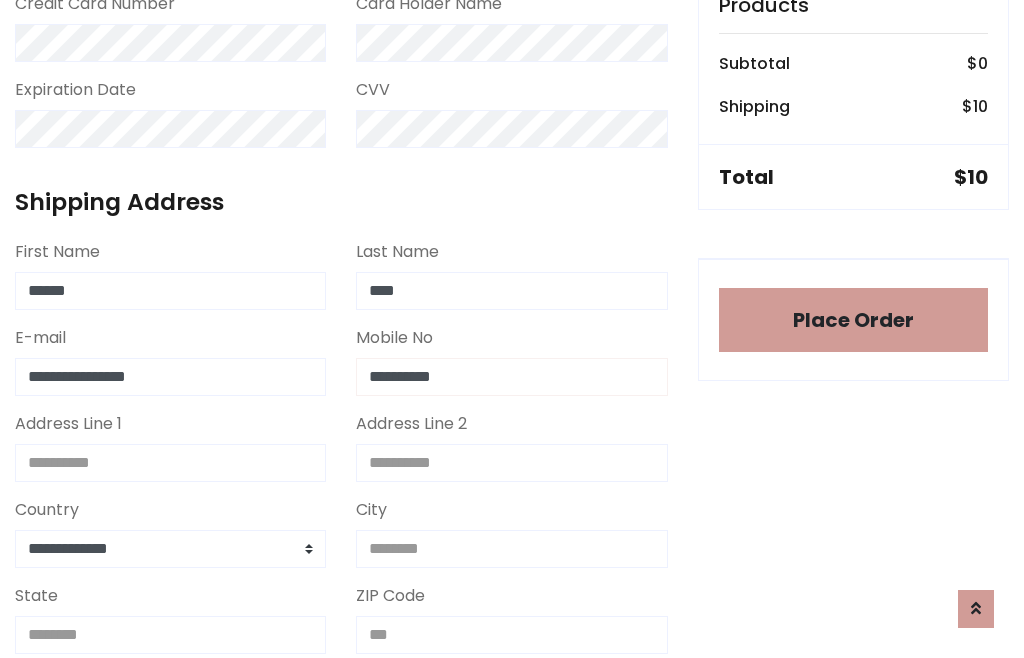 type on "**********" 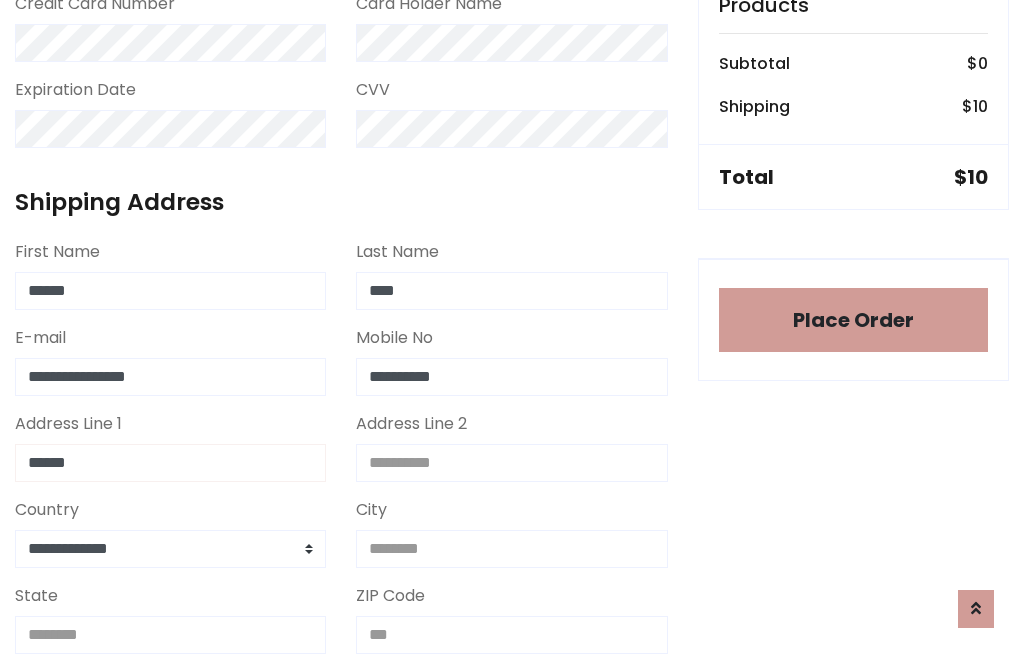 type on "******" 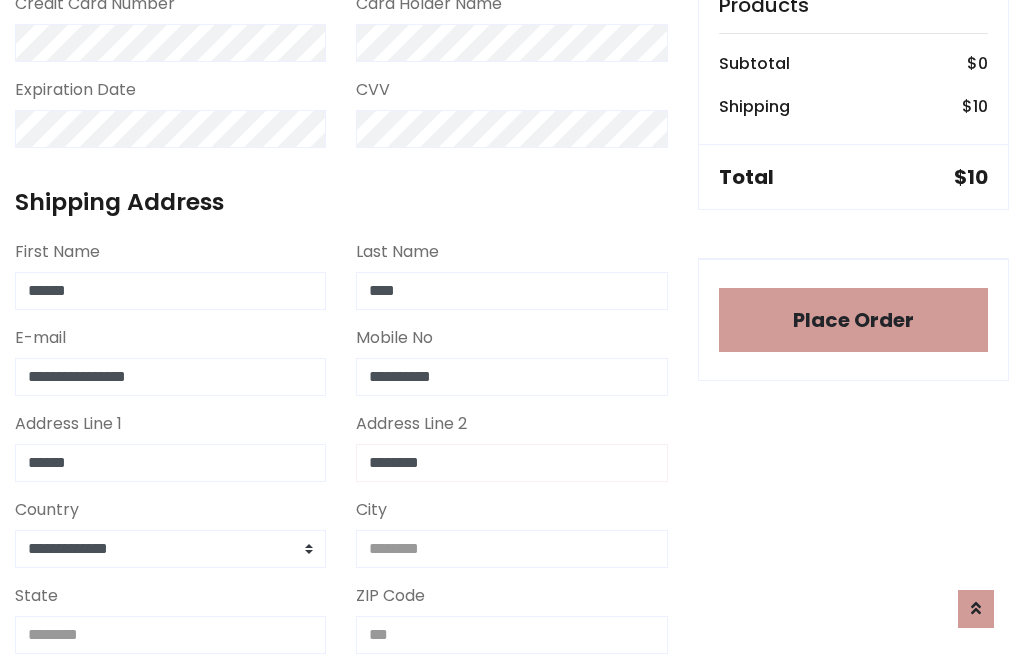 type on "********" 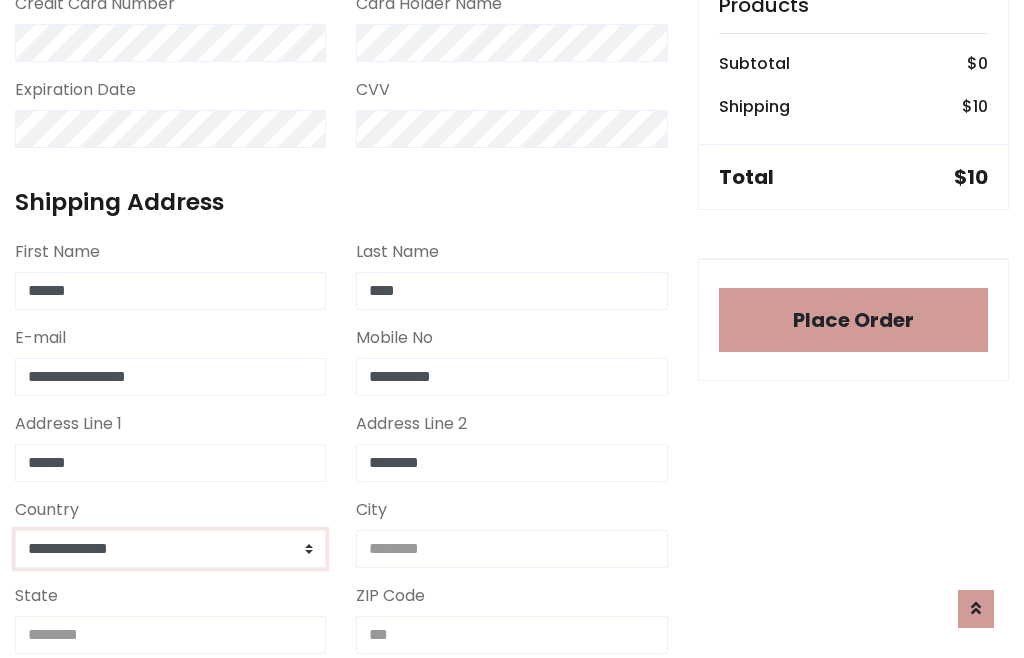 select on "*******" 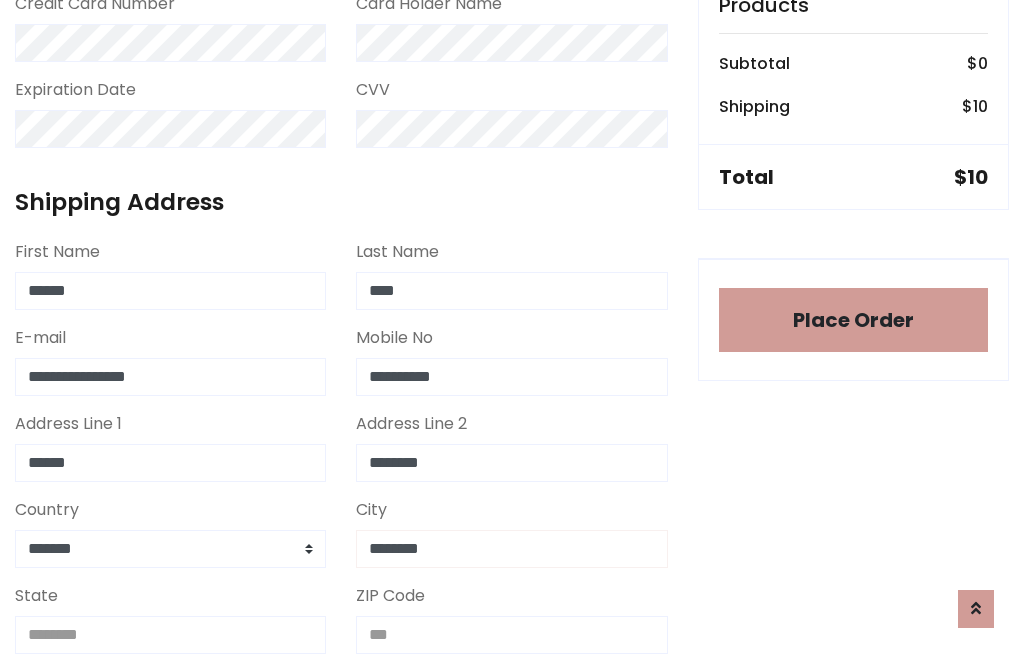 type on "********" 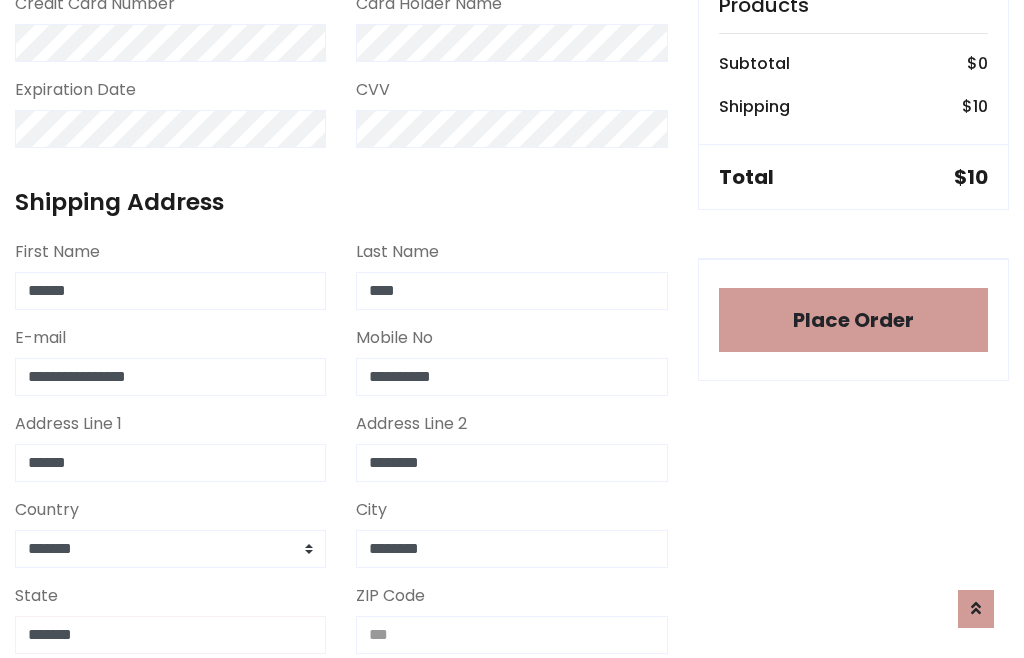 type on "[MASKED]" 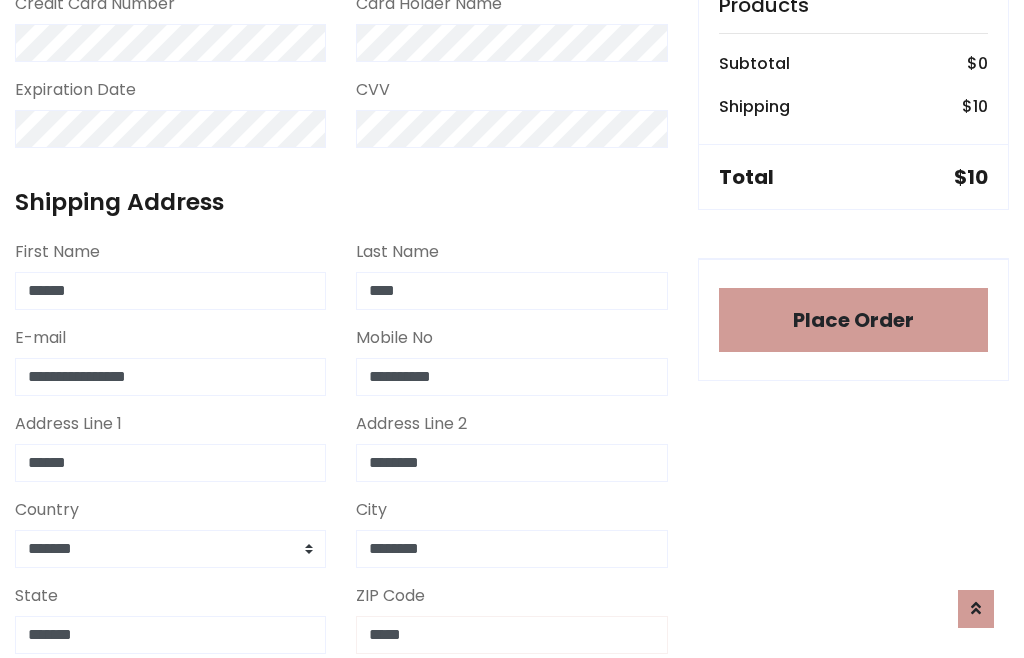 scroll, scrollTop: 403, scrollLeft: 0, axis: vertical 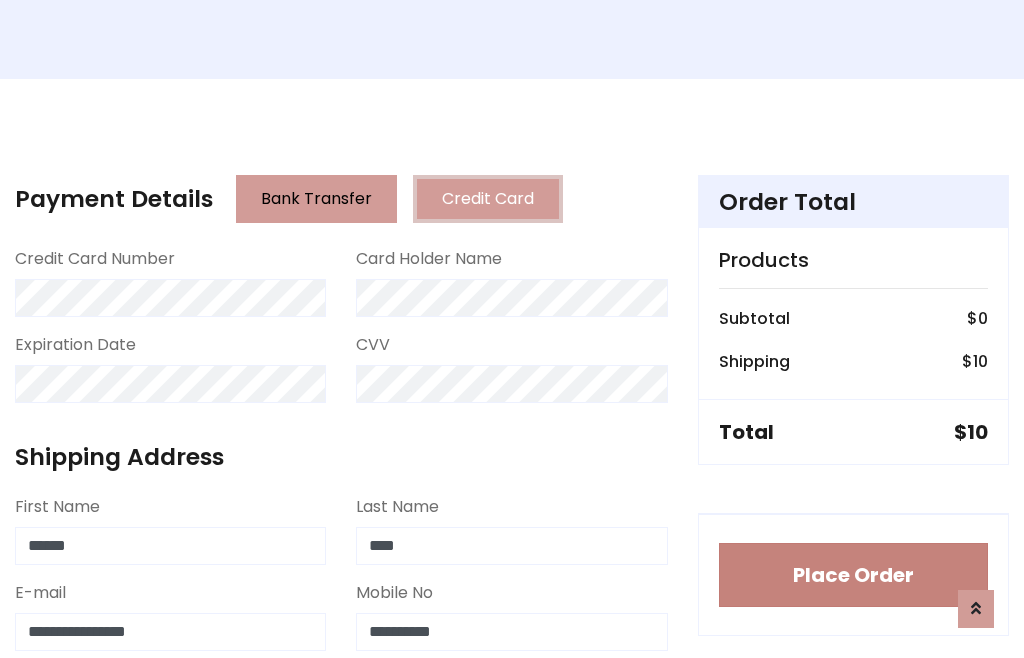 type on "*****" 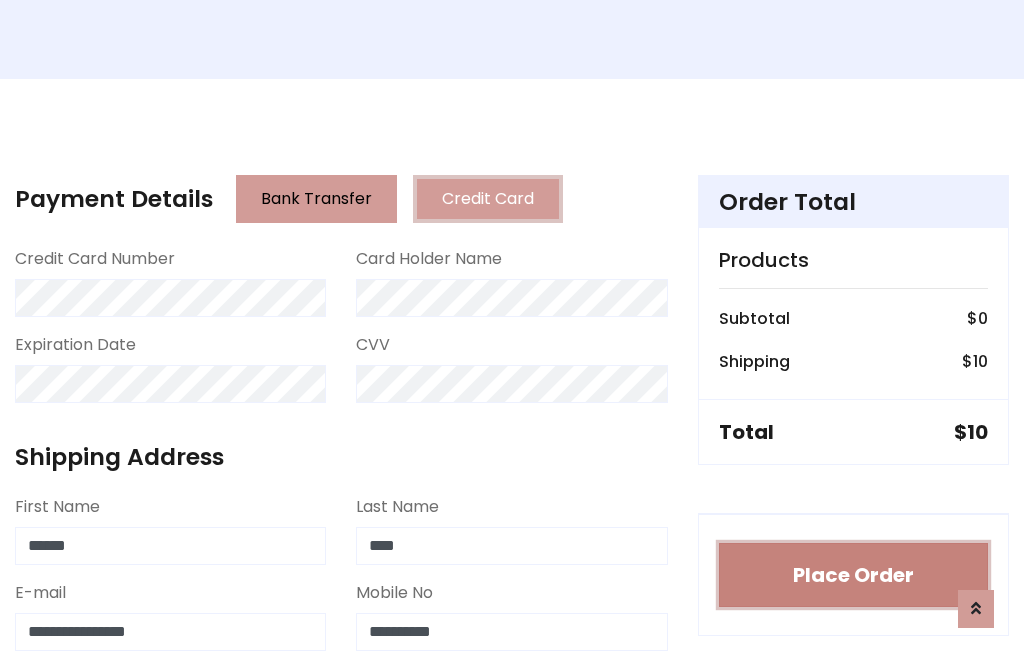 click on "Place Order" at bounding box center [853, 575] 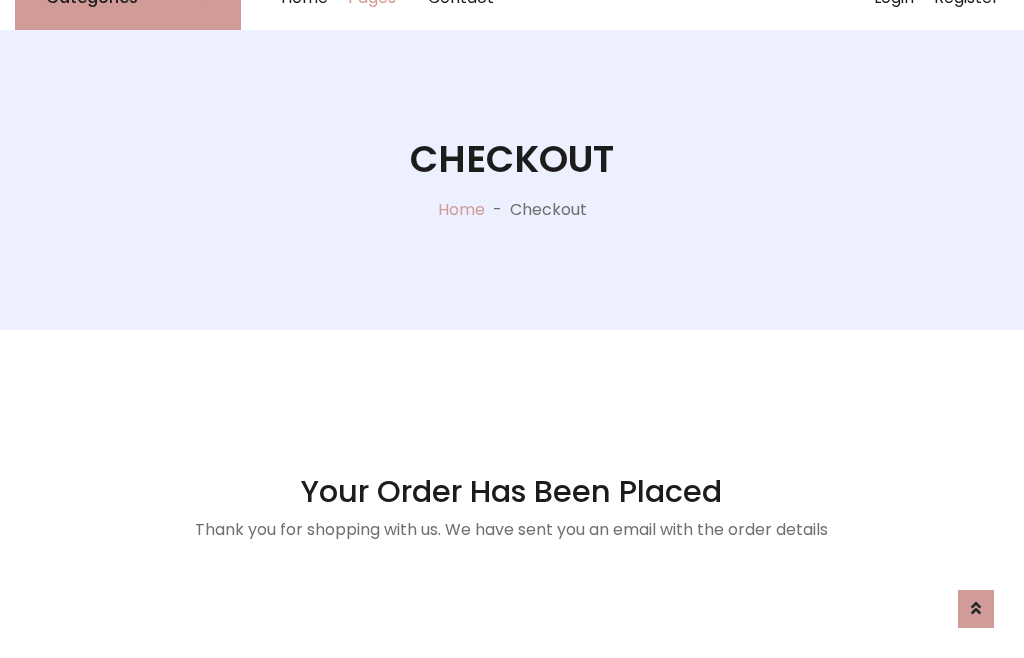 scroll, scrollTop: 0, scrollLeft: 0, axis: both 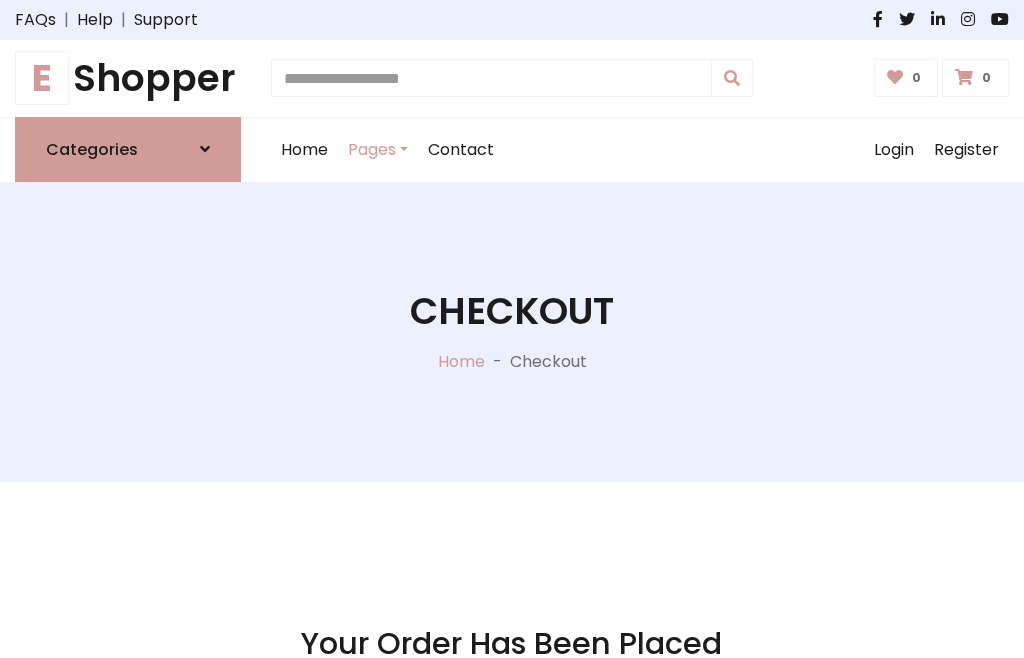 click on "E Shopper" at bounding box center (128, 78) 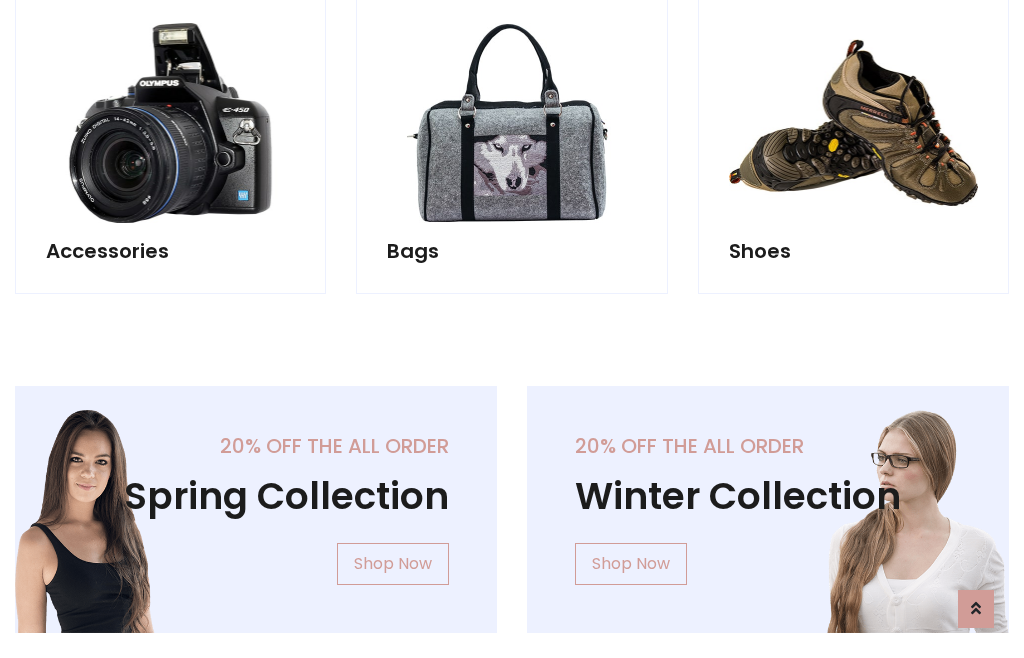 scroll, scrollTop: 770, scrollLeft: 0, axis: vertical 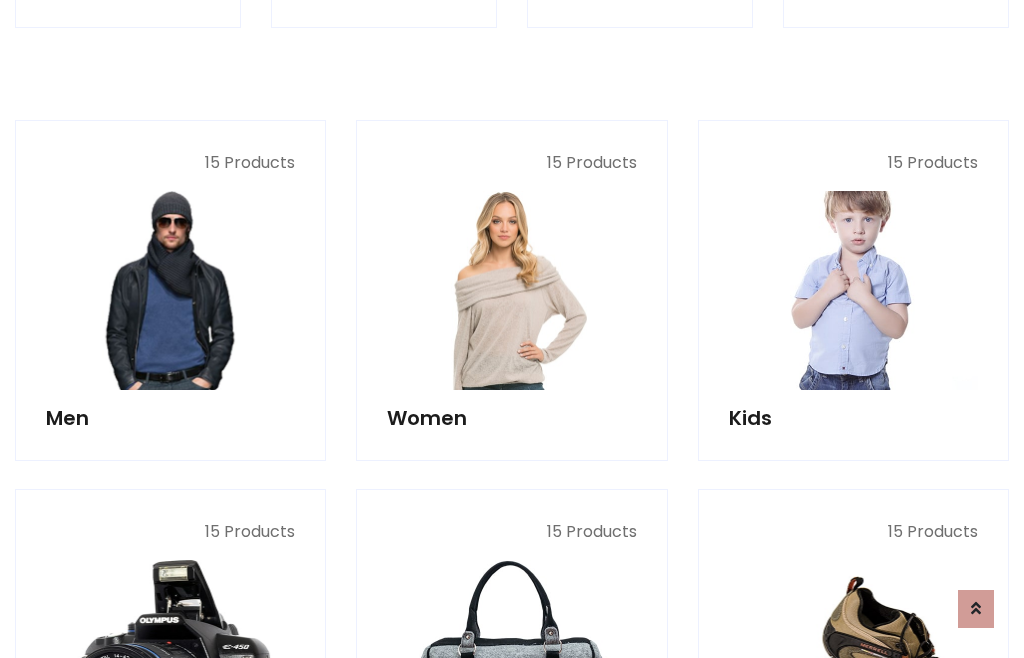 click at bounding box center (853, 290) 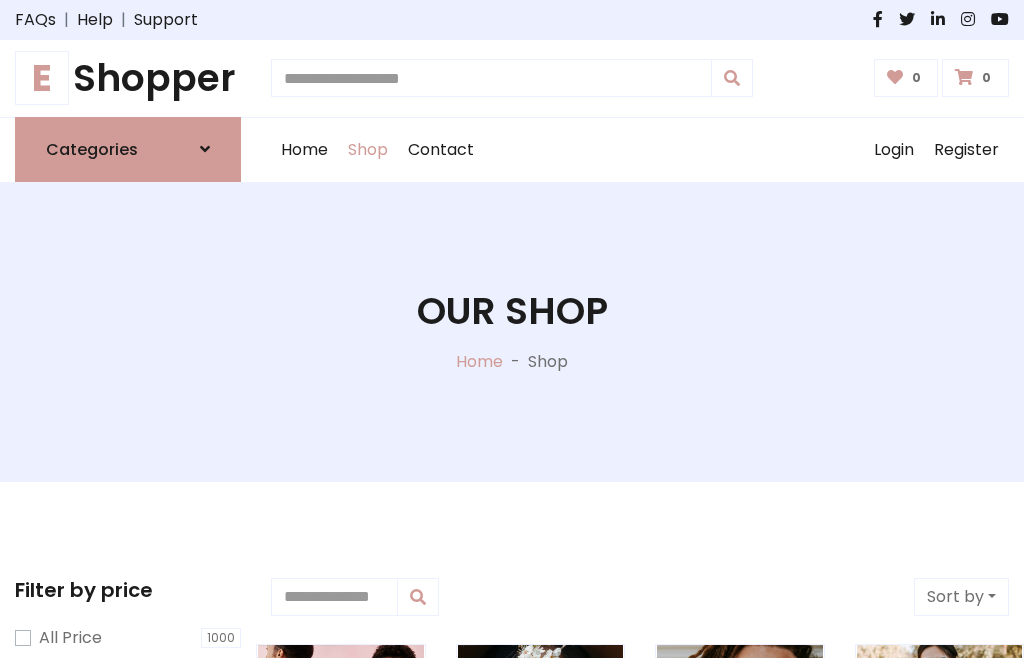 scroll, scrollTop: 549, scrollLeft: 0, axis: vertical 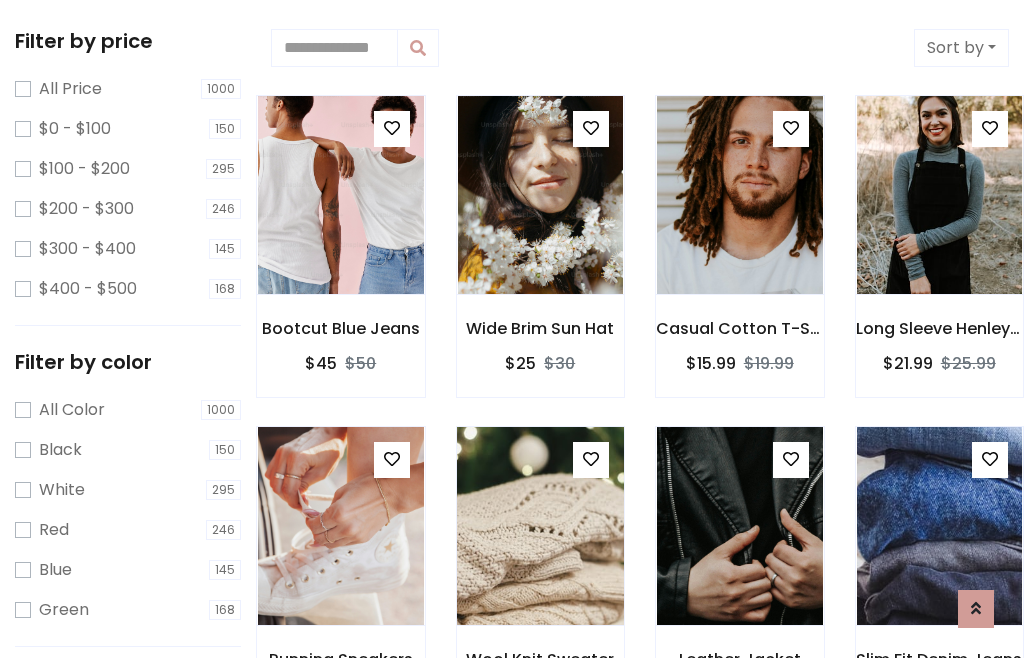 click at bounding box center (392, 128) 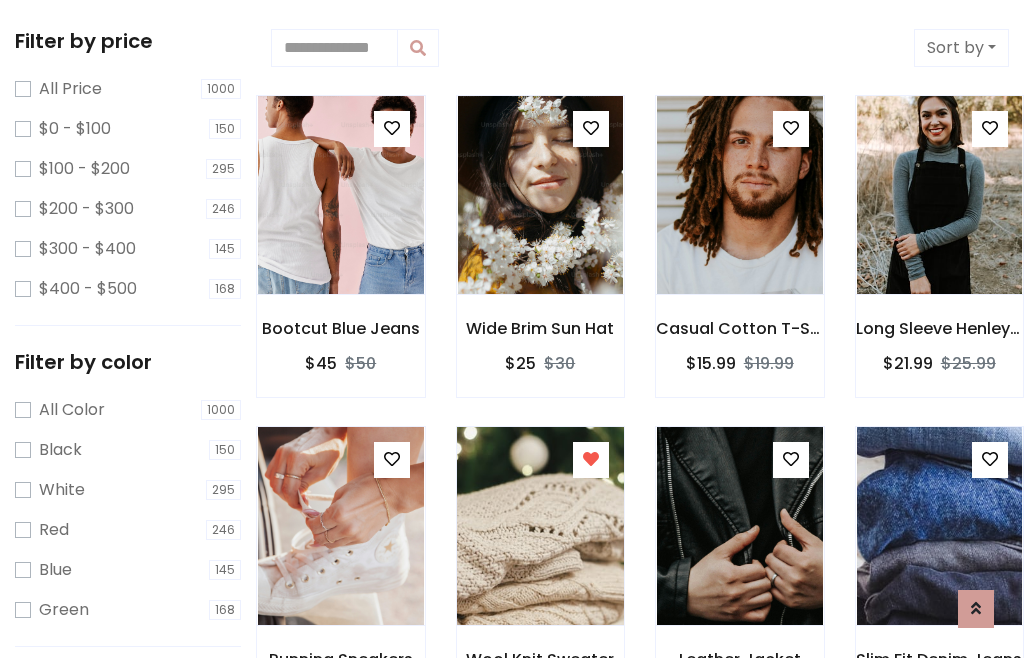 scroll, scrollTop: 848, scrollLeft: 0, axis: vertical 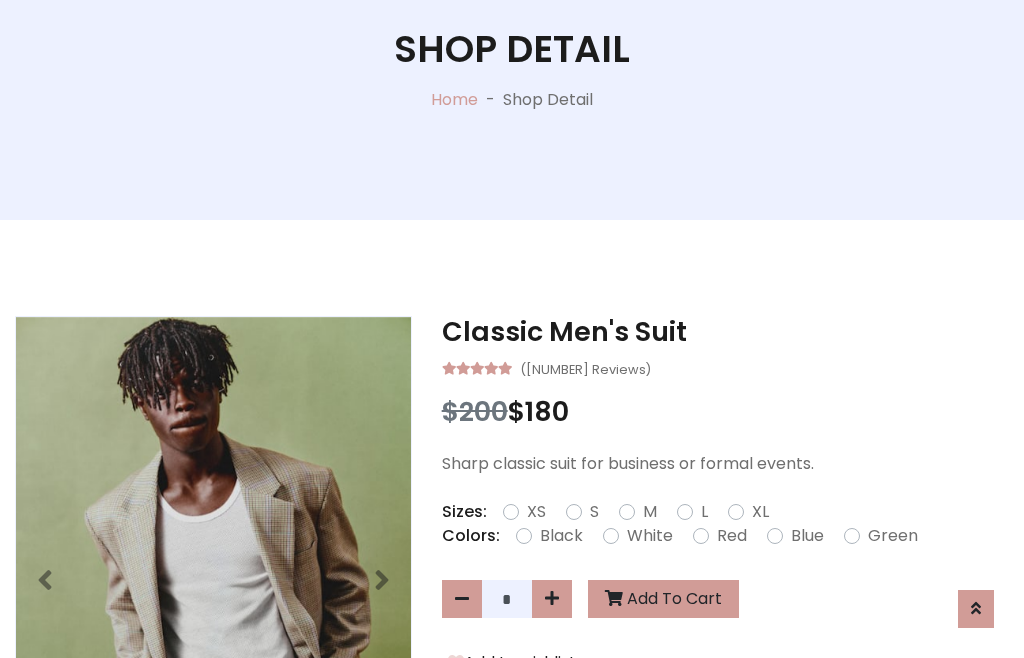 click on "XL" at bounding box center (760, 512) 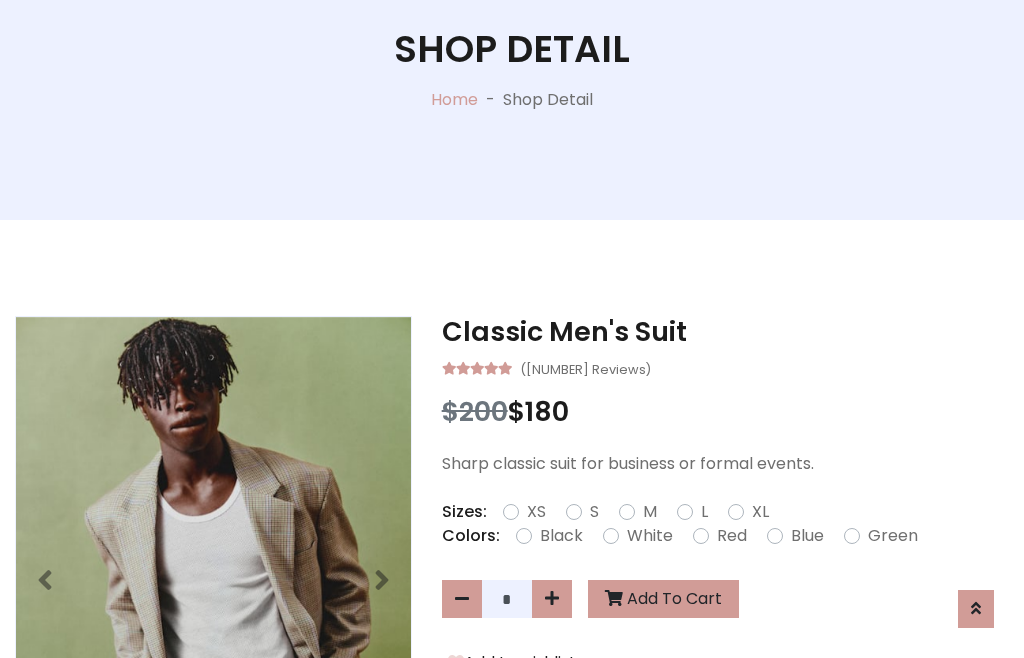 click on "Black" at bounding box center [561, 536] 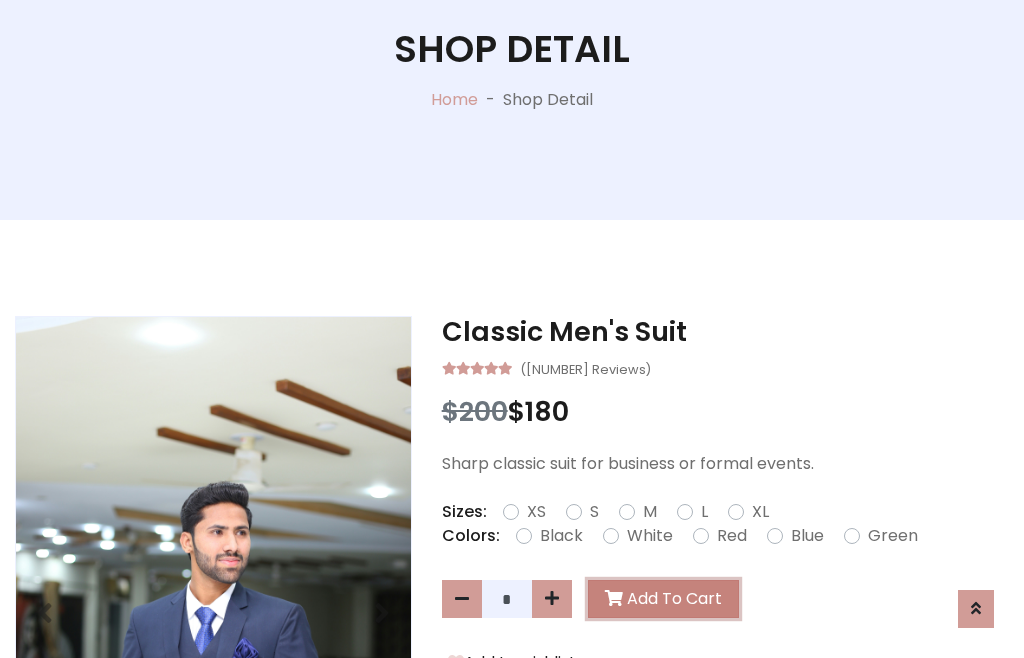click on "Add To Cart" at bounding box center (663, 599) 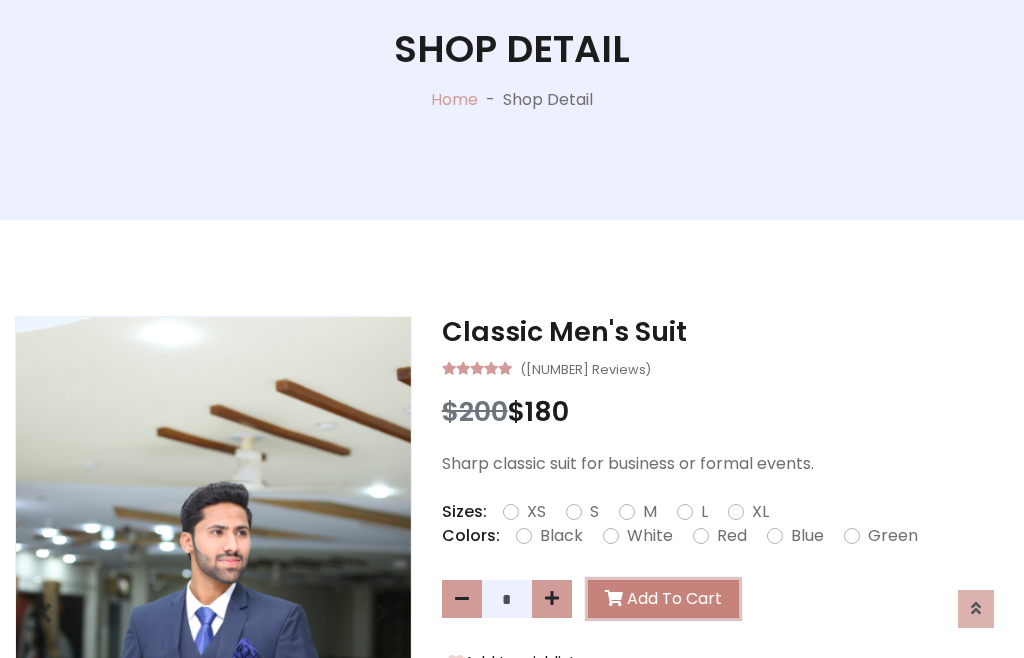scroll, scrollTop: 0, scrollLeft: 0, axis: both 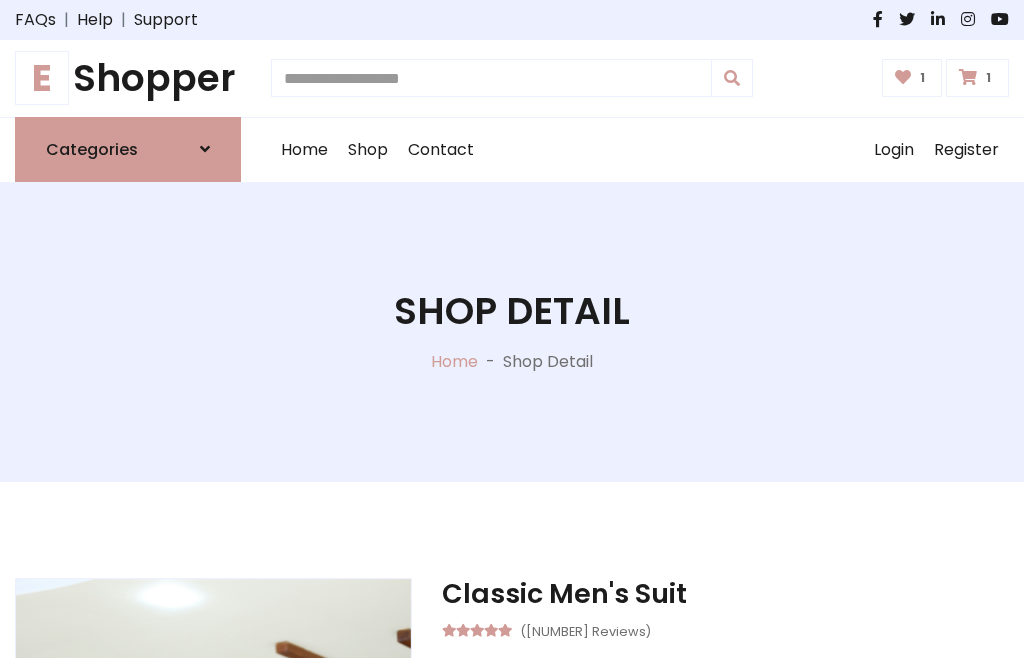 click at bounding box center (968, 77) 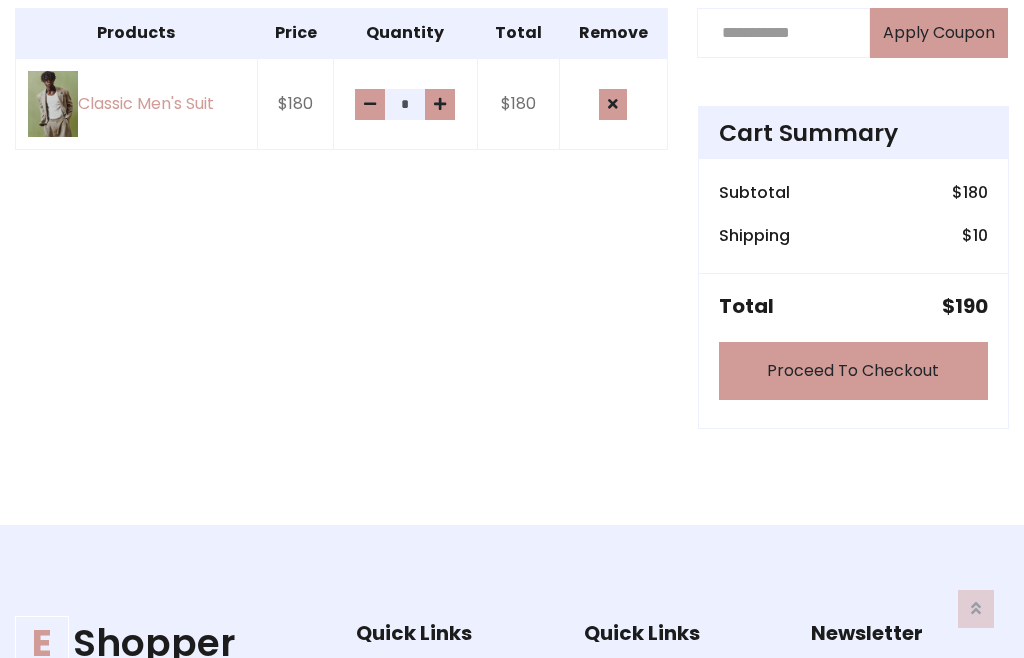 scroll, scrollTop: 570, scrollLeft: 0, axis: vertical 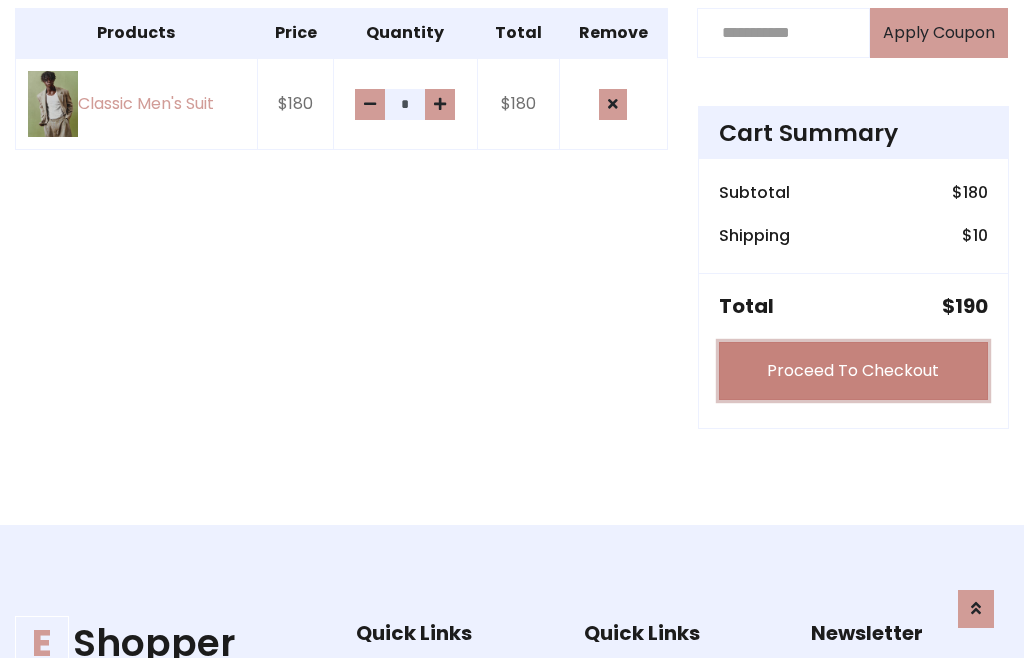 click on "Proceed To Checkout" at bounding box center [853, 371] 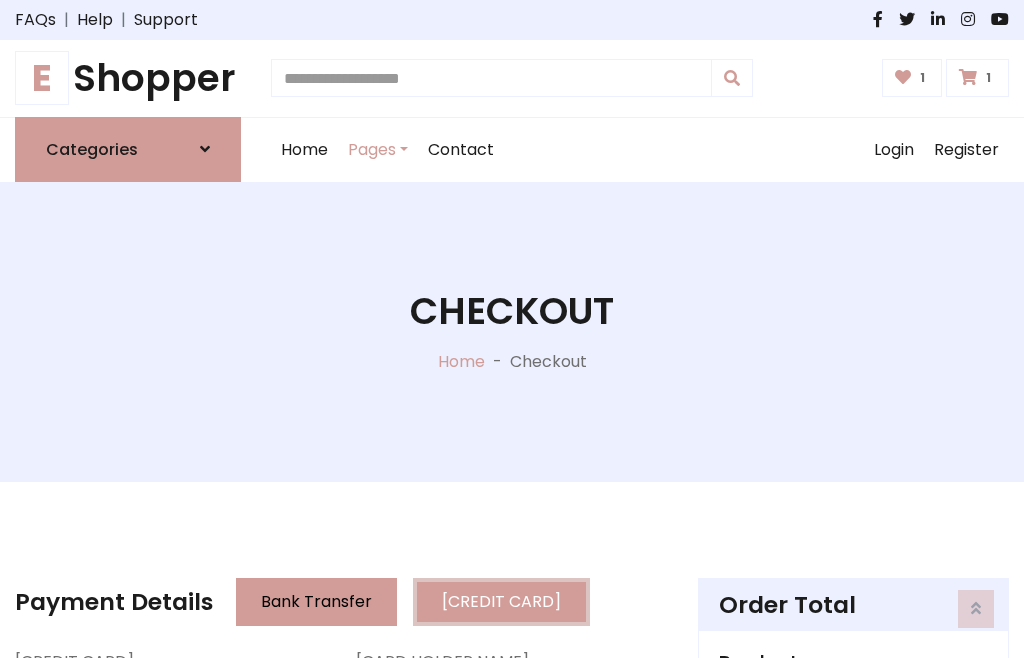 scroll, scrollTop: 201, scrollLeft: 0, axis: vertical 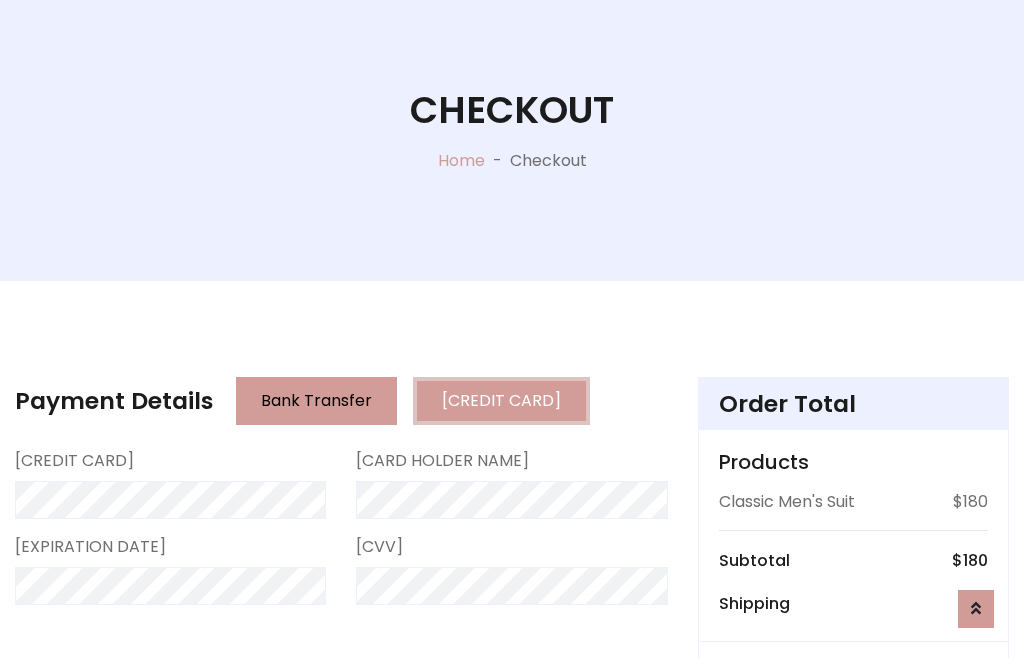 click on "Go to shipping" at bounding box center (853, 817) 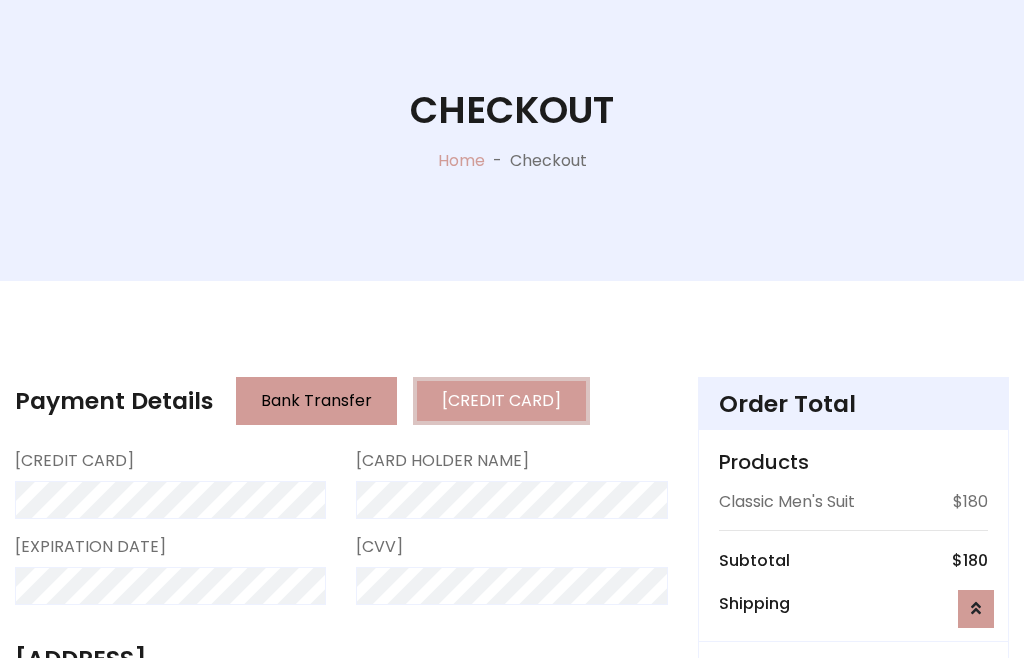 scroll, scrollTop: 392, scrollLeft: 0, axis: vertical 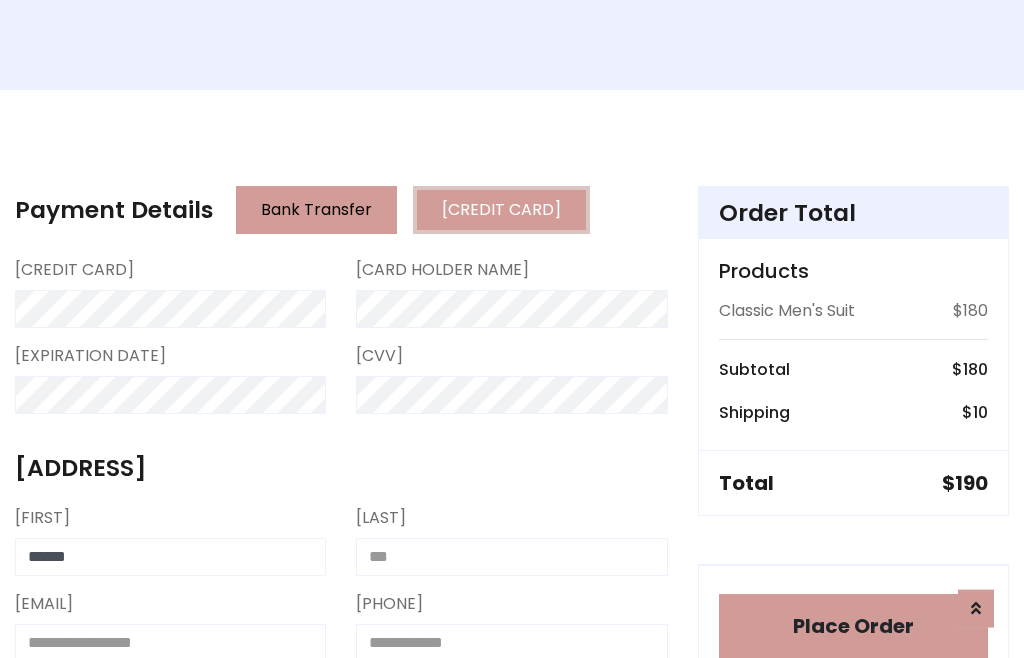 type on "******" 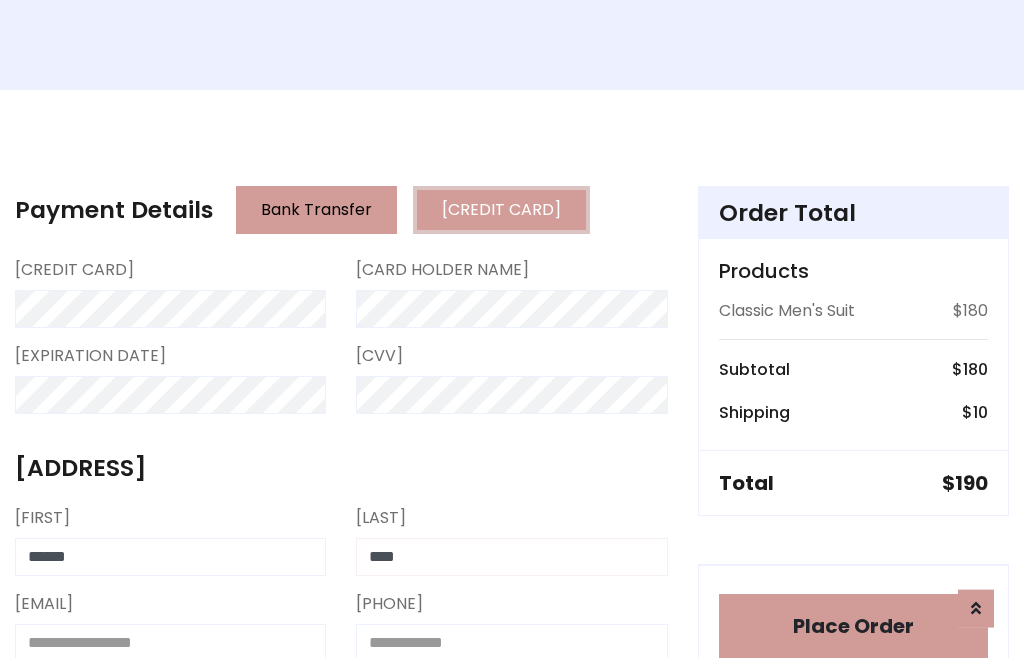 type on "****" 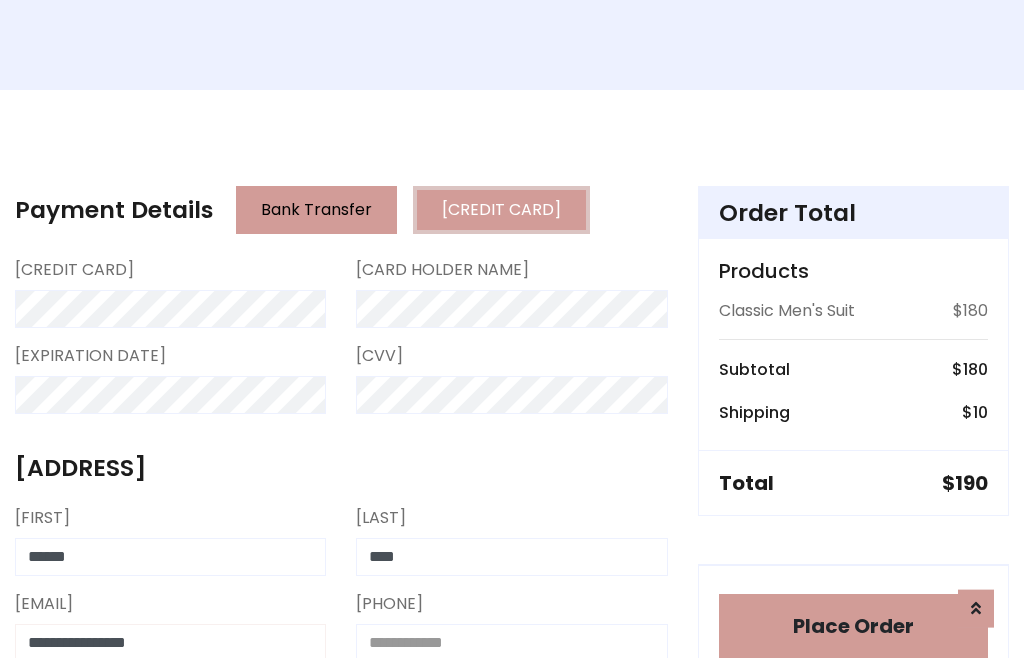 type on "**********" 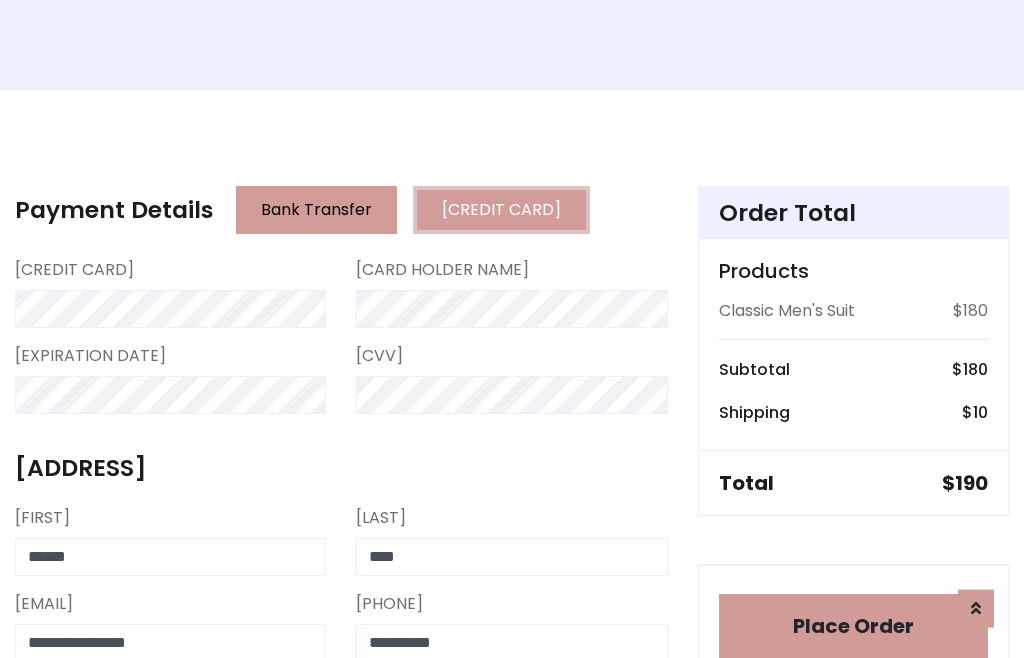 scroll, scrollTop: 573, scrollLeft: 0, axis: vertical 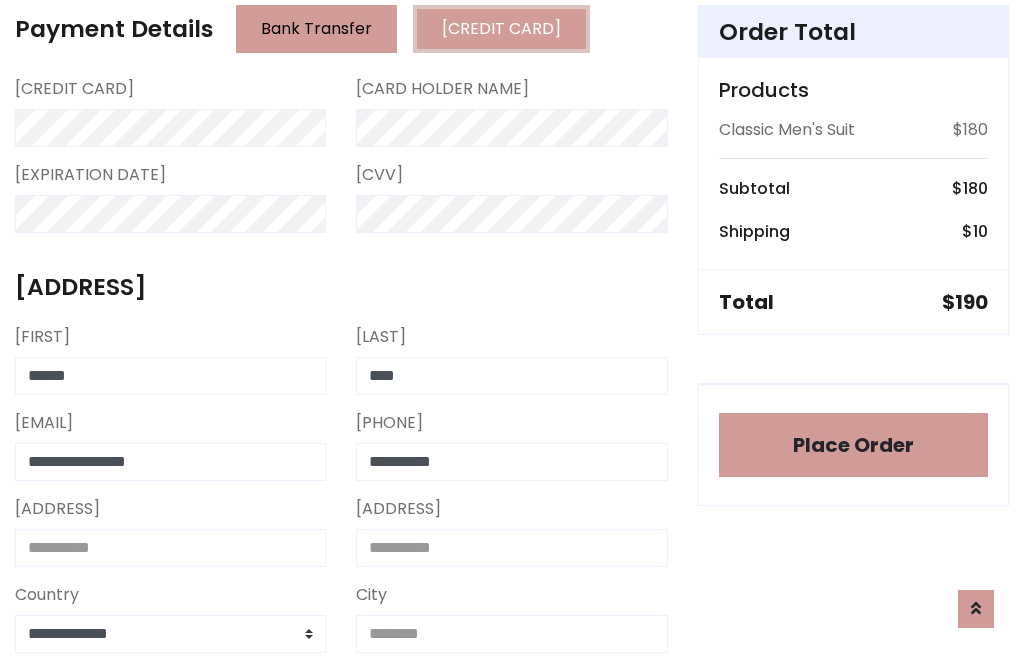 type on "**********" 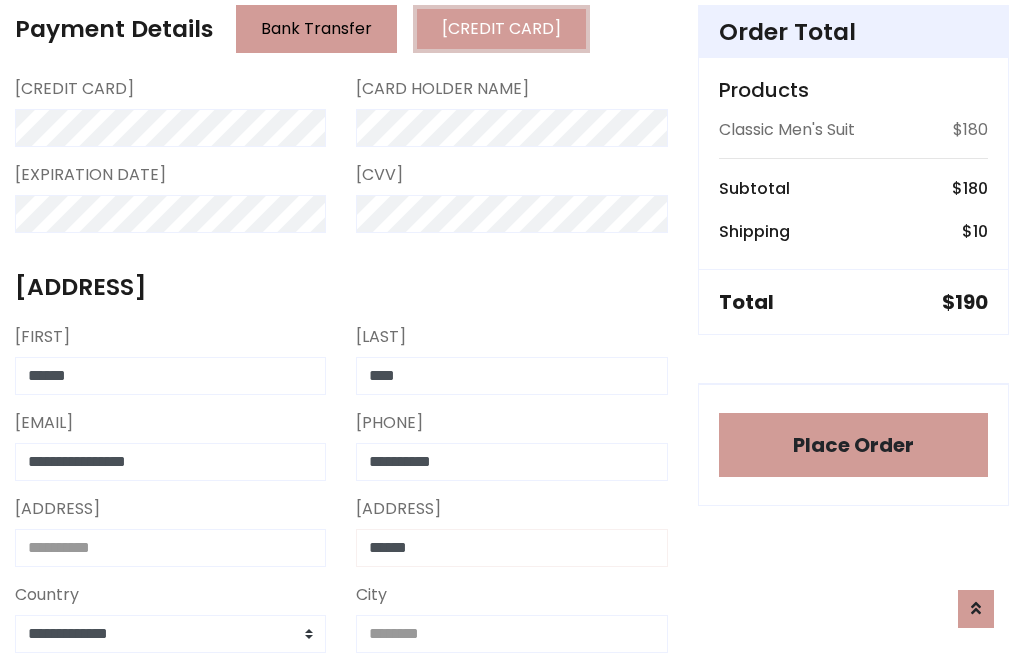 type on "******" 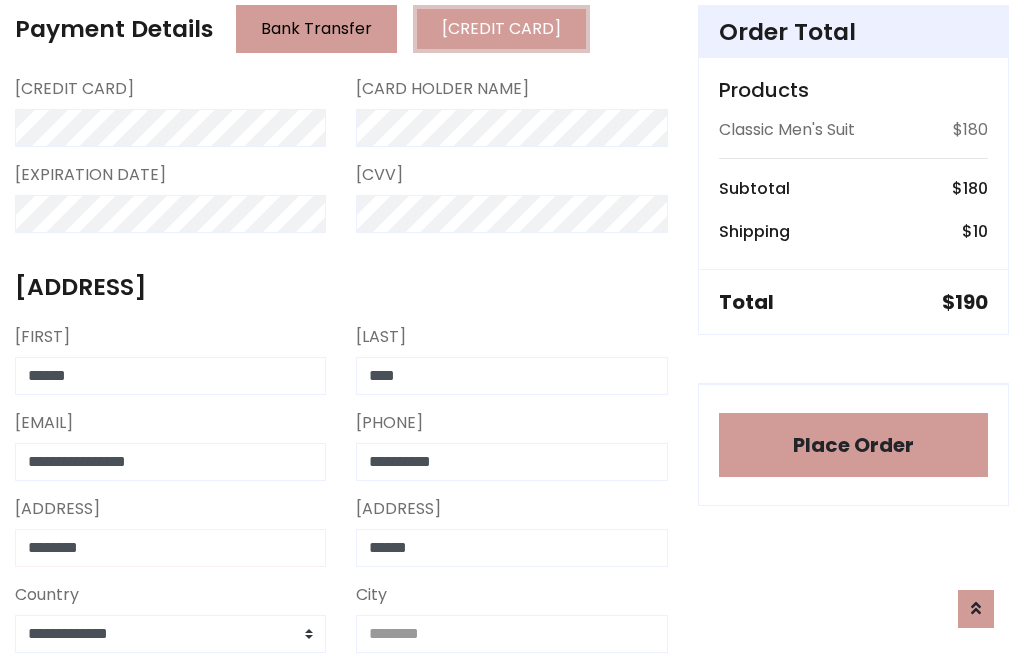 type on "********" 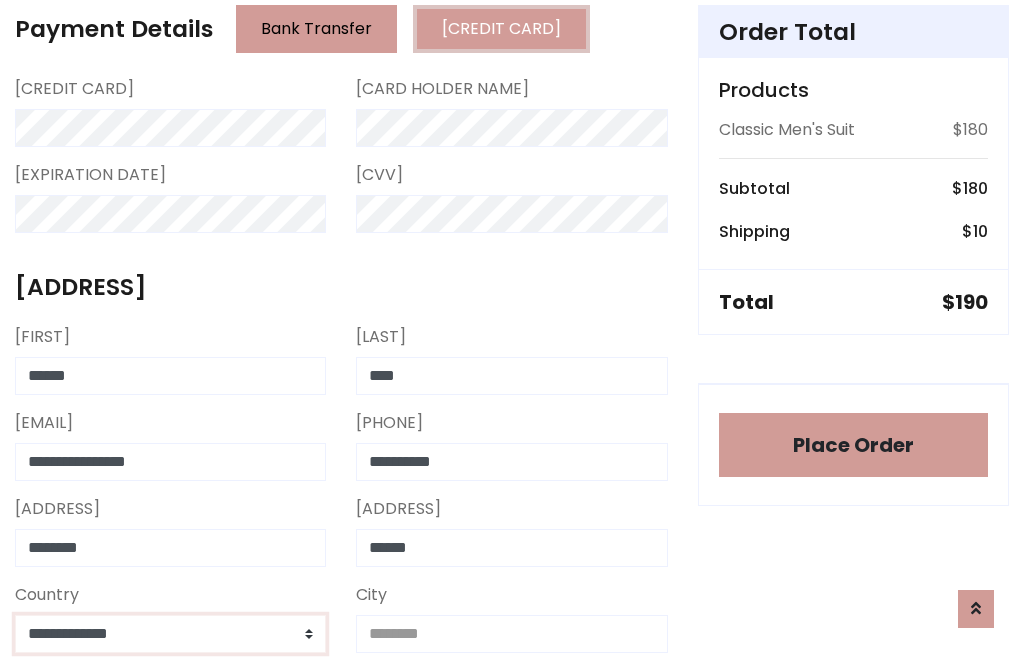 select on "*******" 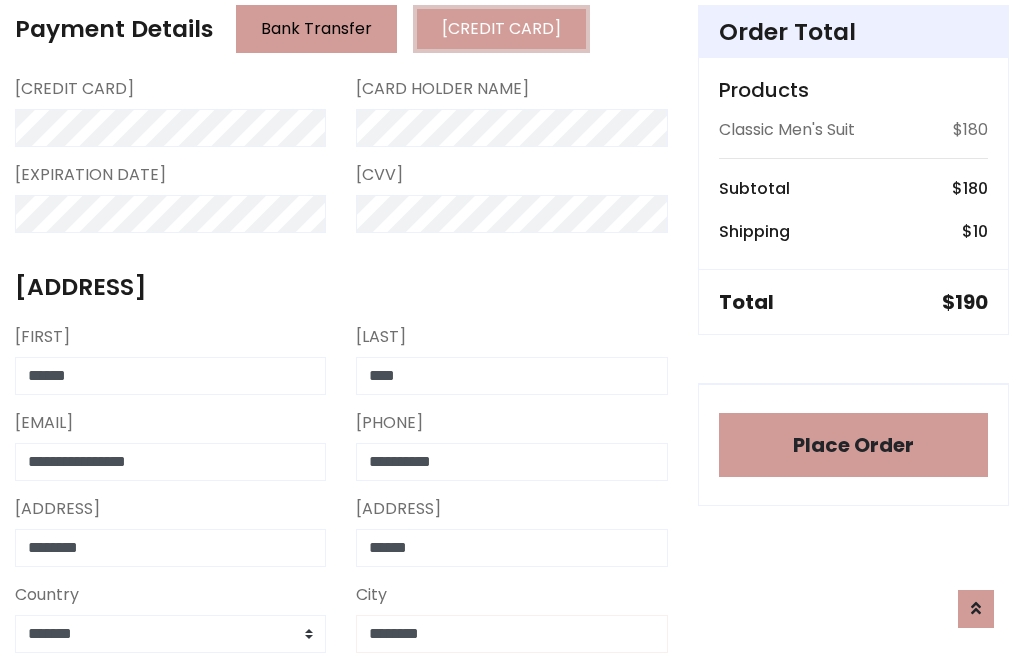 type on "********" 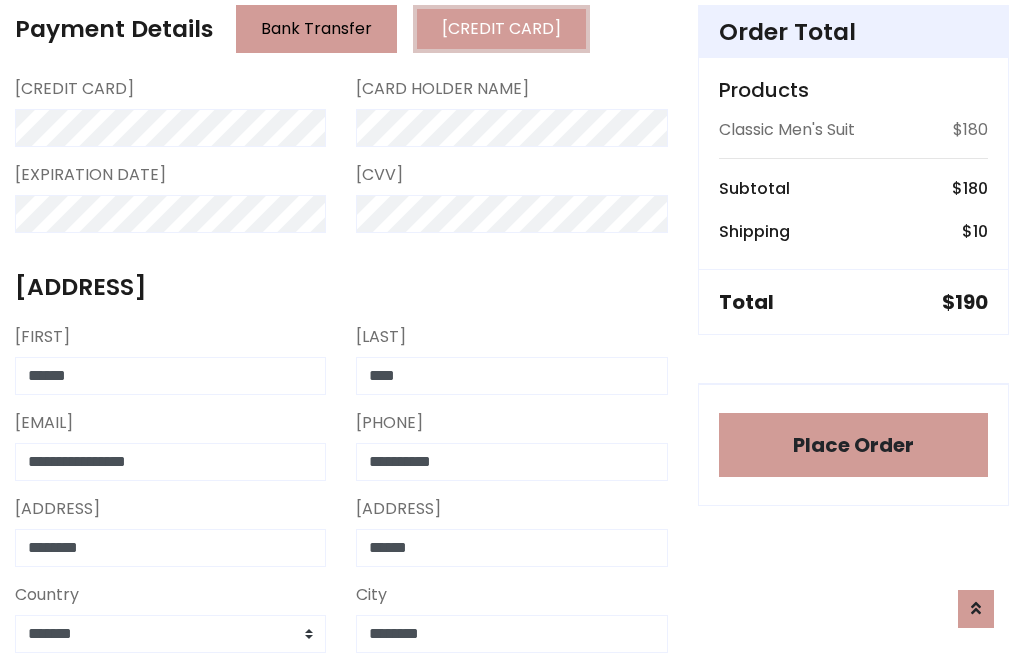 scroll, scrollTop: 654, scrollLeft: 0, axis: vertical 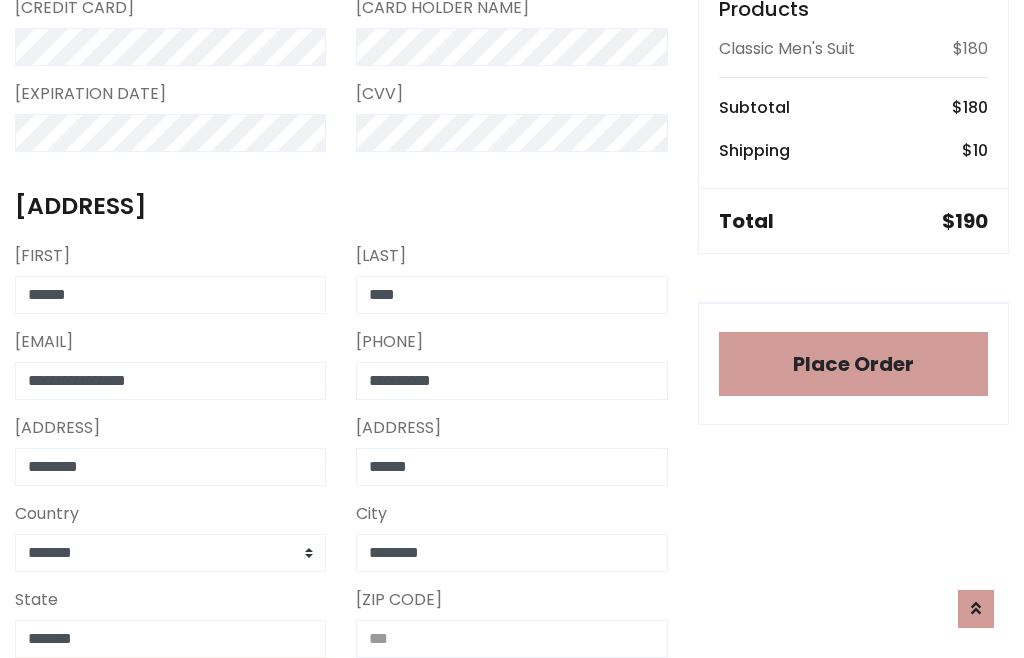 type on "*******" 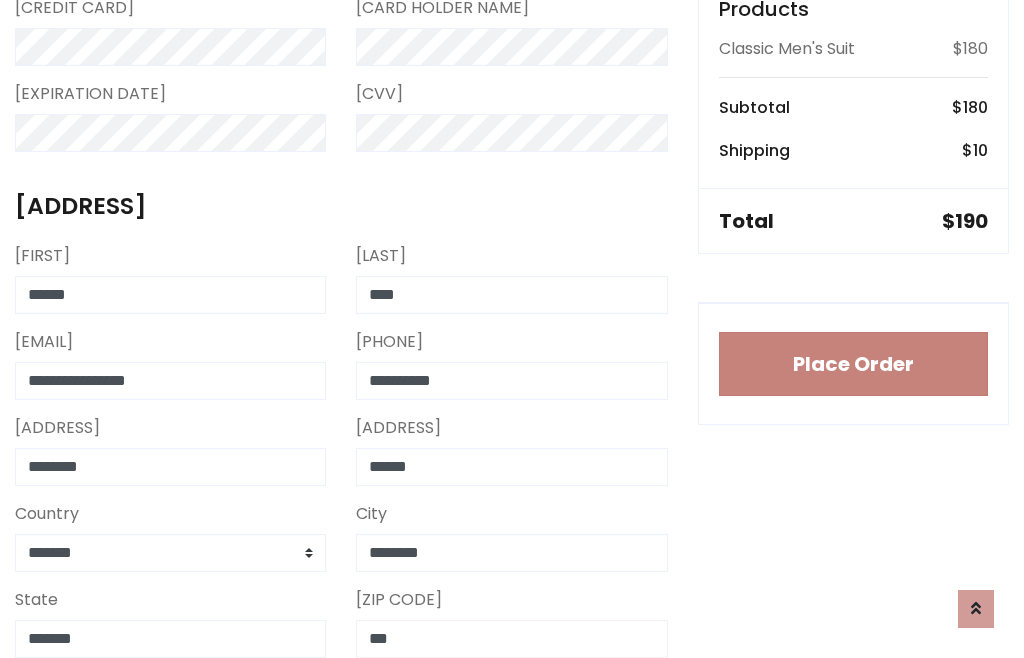type on "***" 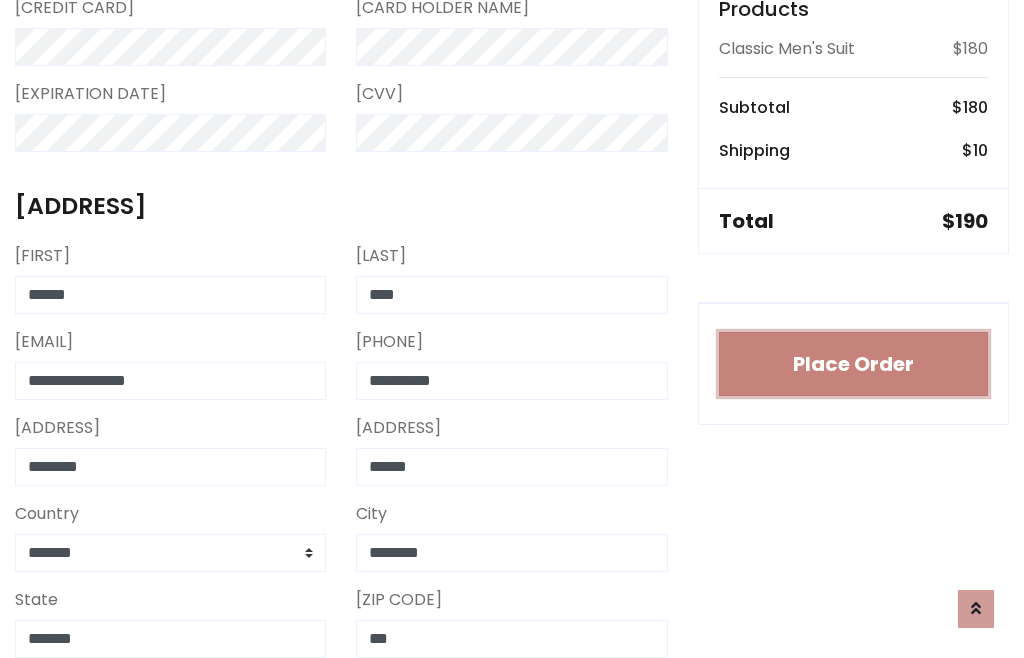 click on "Place Order" at bounding box center [853, 364] 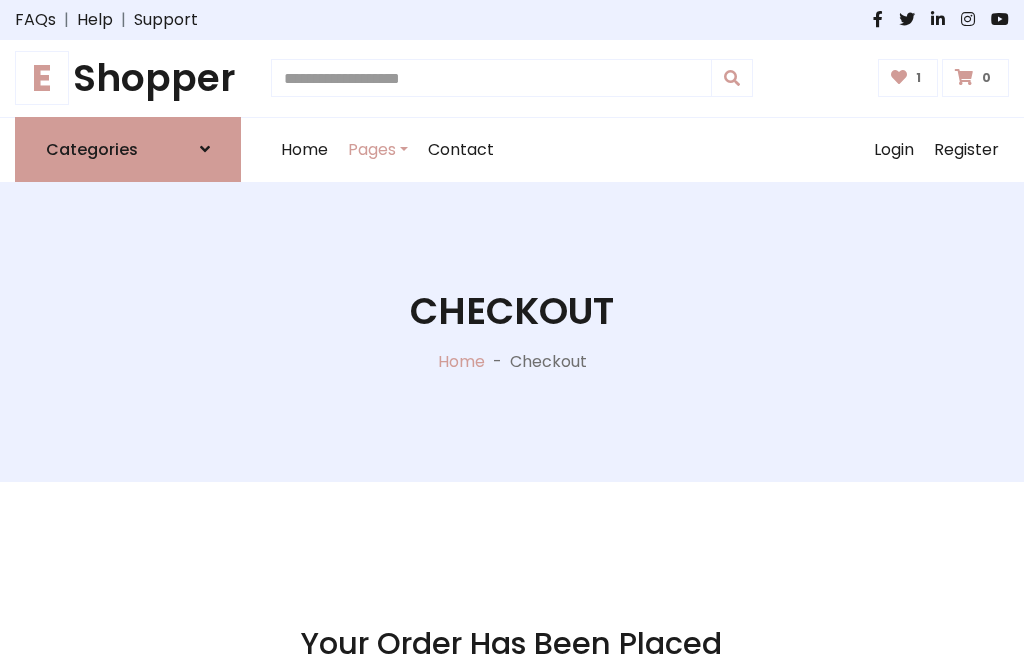 scroll, scrollTop: 0, scrollLeft: 0, axis: both 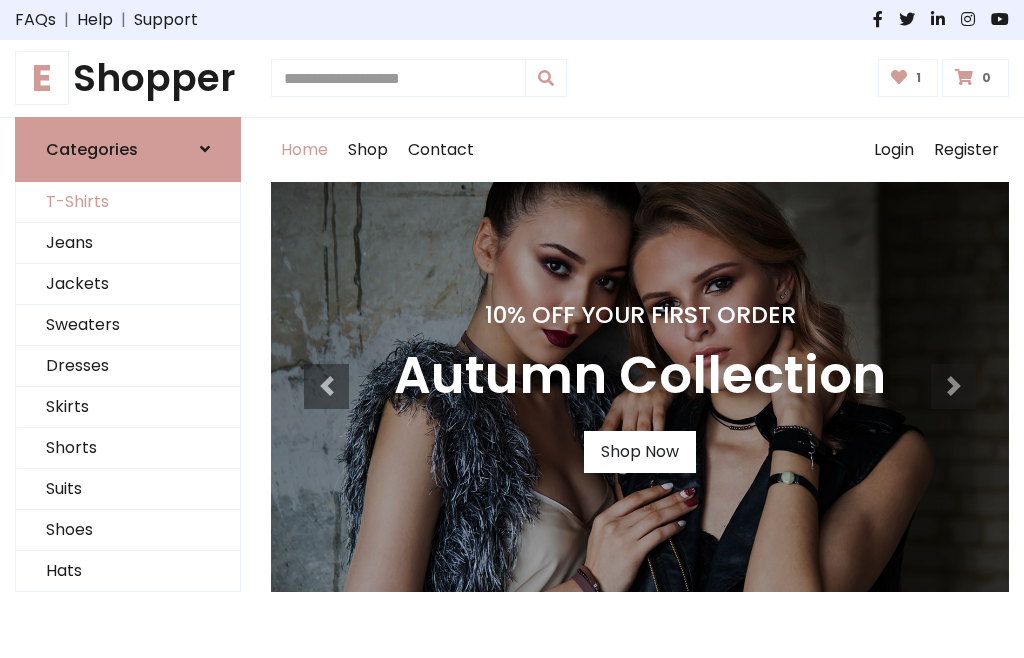 click on "T-Shirts" at bounding box center (128, 202) 